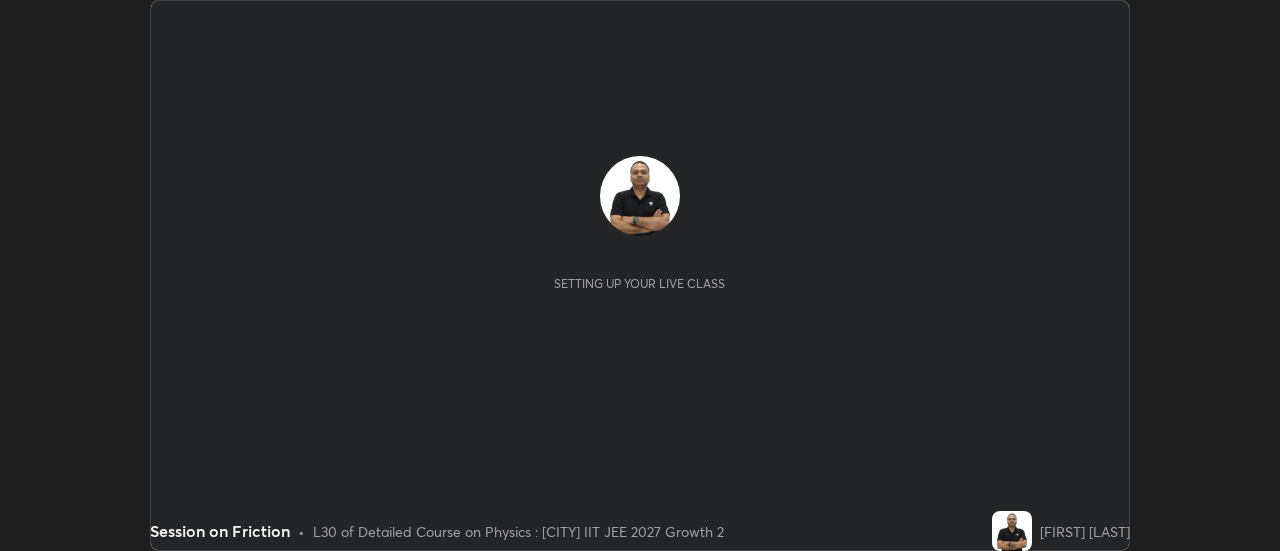 scroll, scrollTop: 0, scrollLeft: 0, axis: both 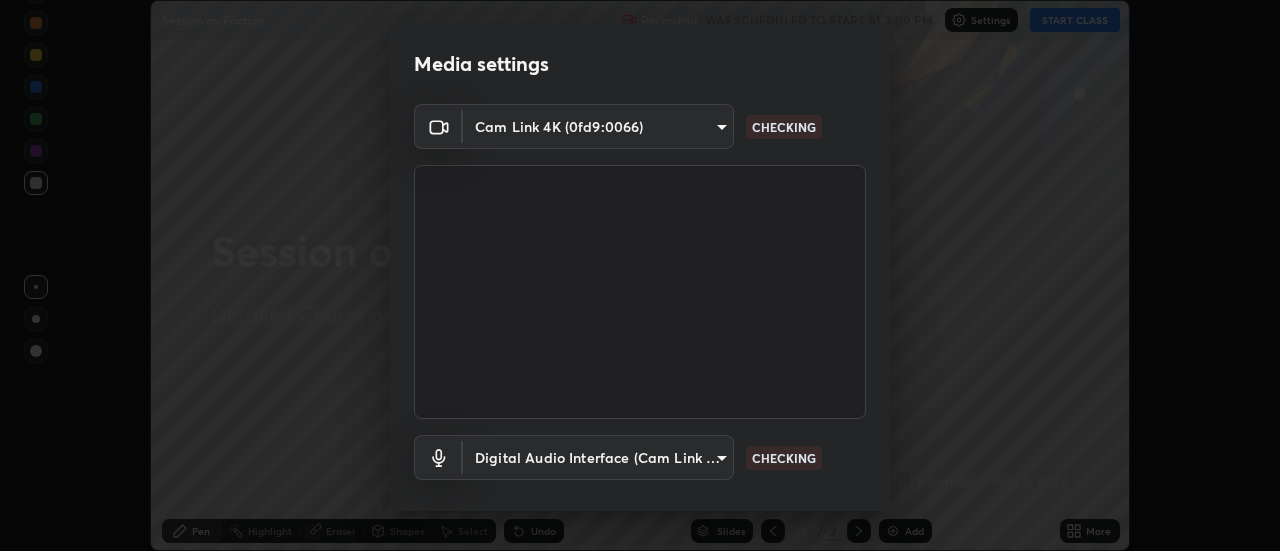 click on "CHECKING" at bounding box center [784, 458] 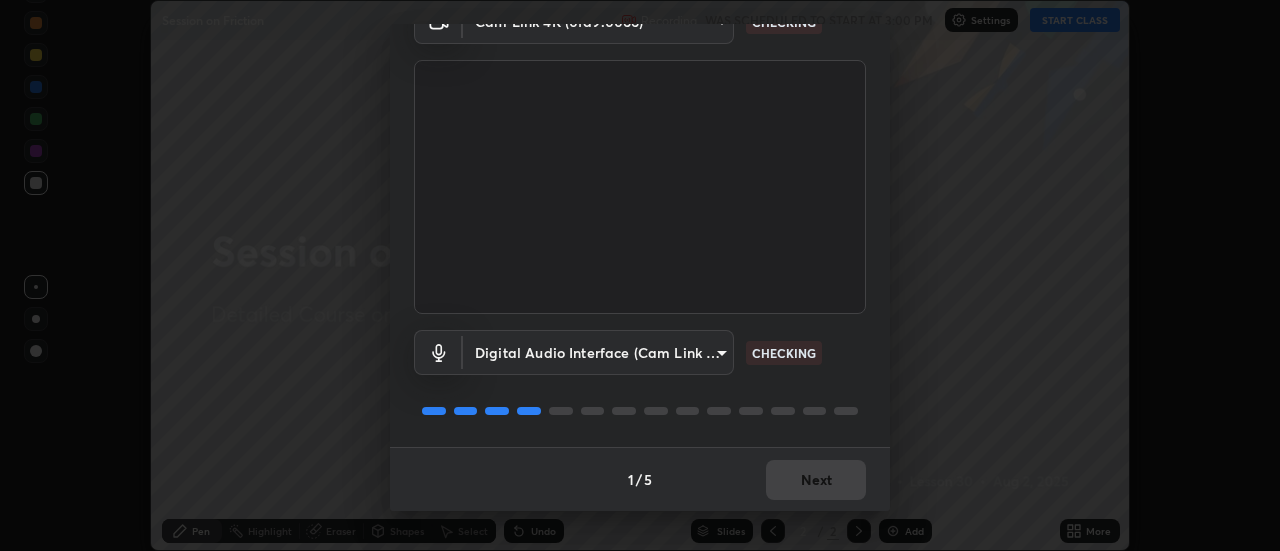 click on "CHECKING" at bounding box center [784, 353] 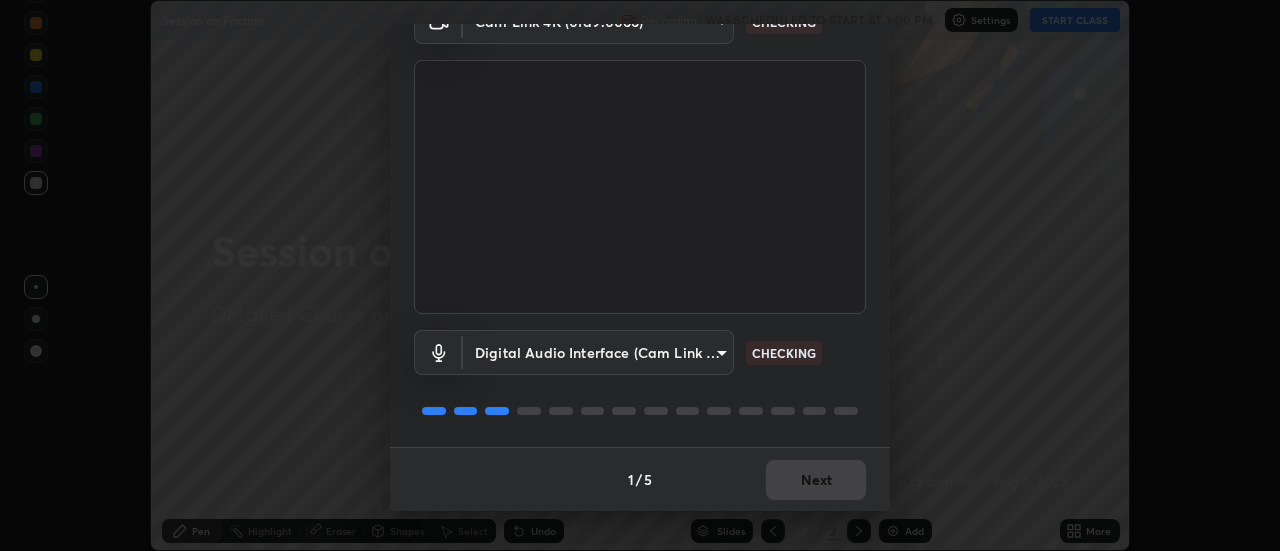 click on "CHECKING" at bounding box center (784, 353) 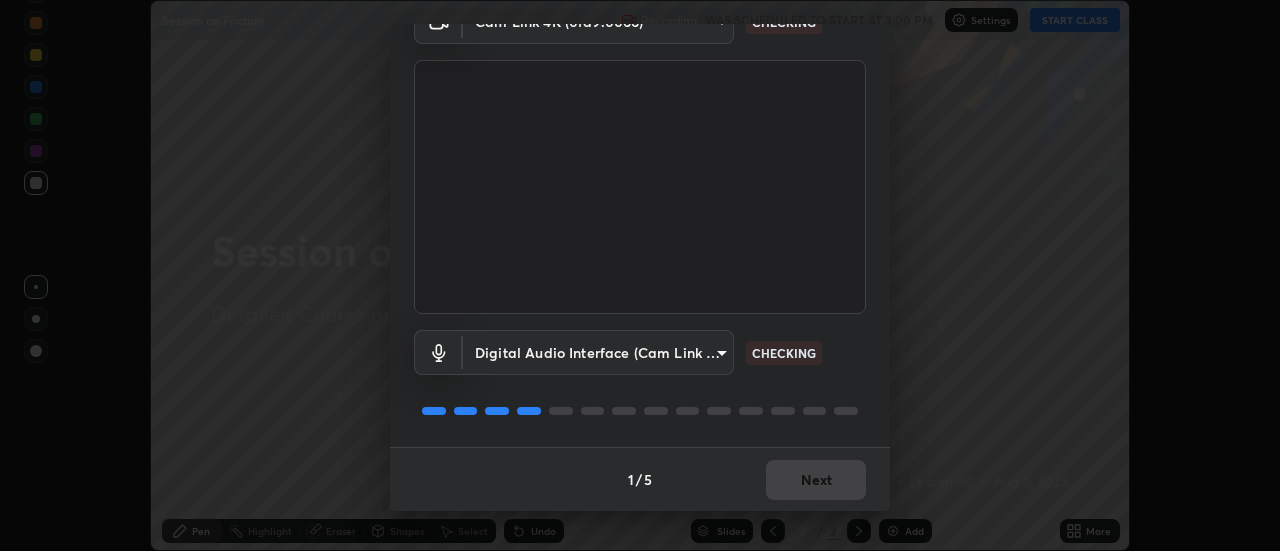 click on "CHECKING" at bounding box center [784, 353] 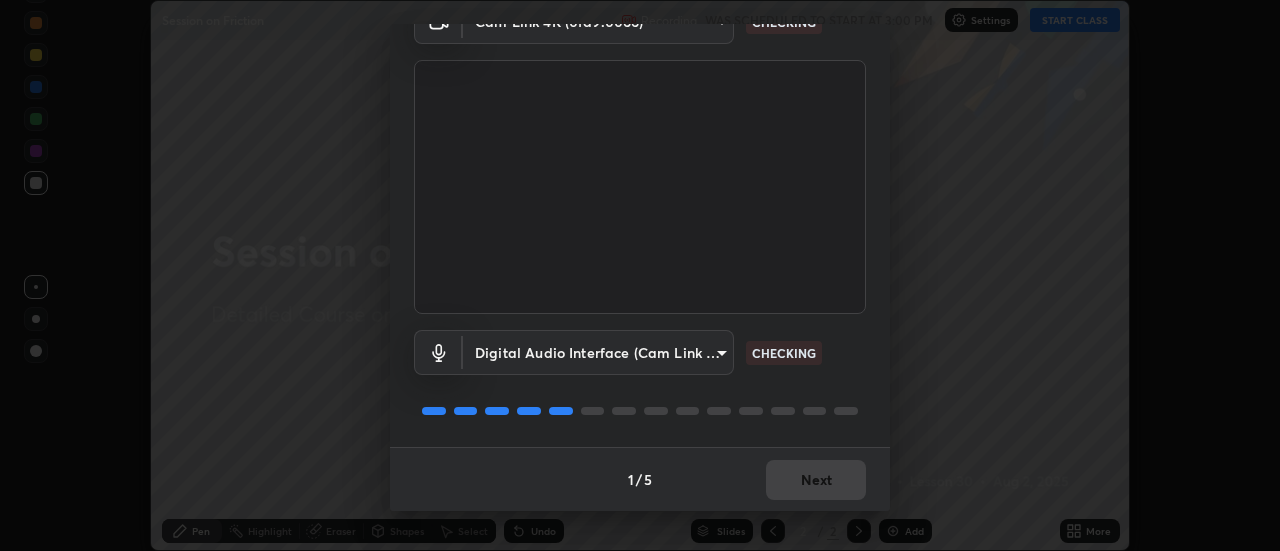 click on "CHECKING" at bounding box center [784, 353] 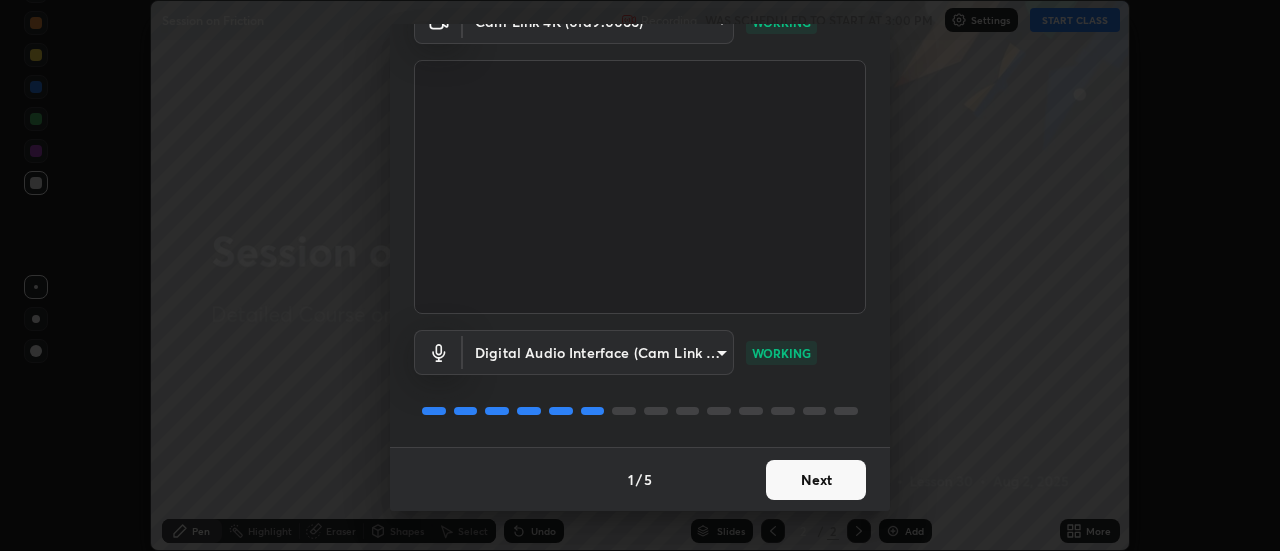 click on "Next" at bounding box center [816, 480] 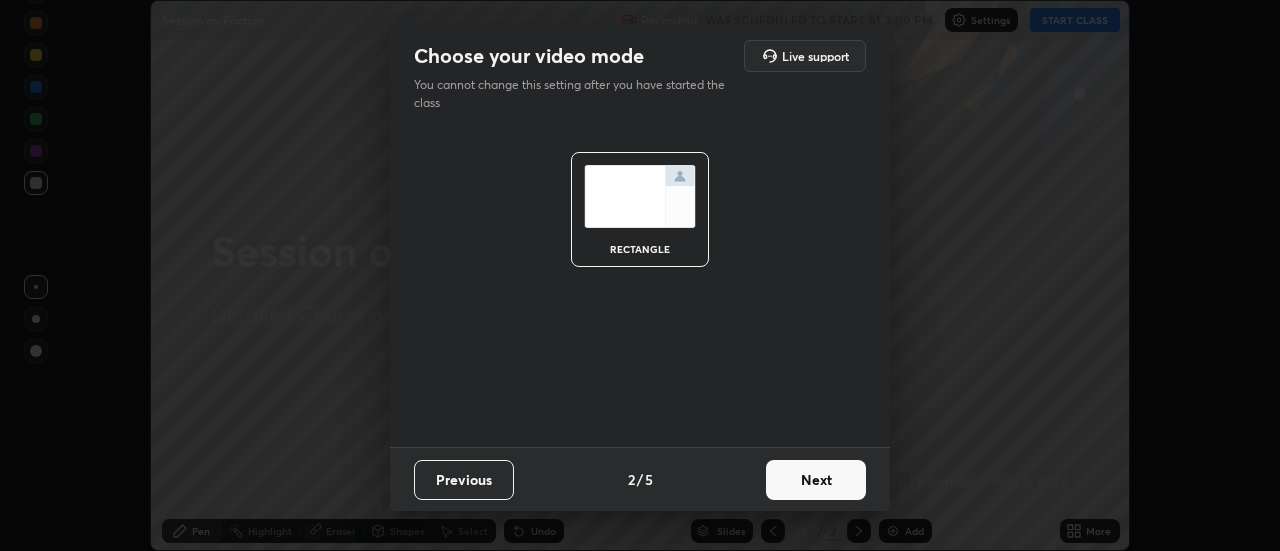 scroll, scrollTop: 0, scrollLeft: 0, axis: both 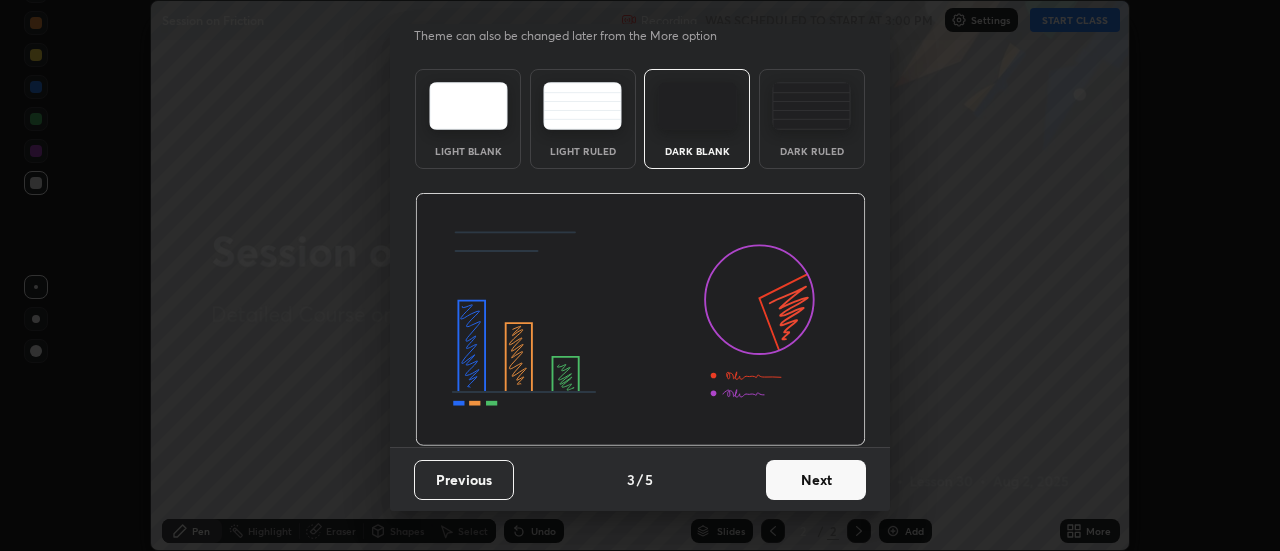 click on "Next" at bounding box center [816, 480] 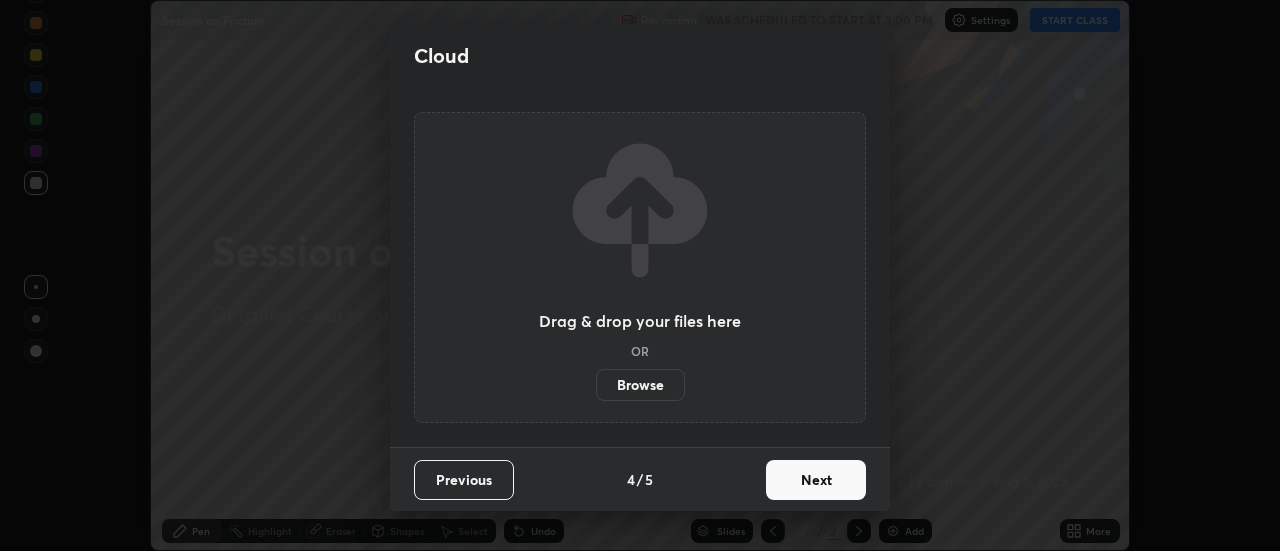 click on "Next" at bounding box center [816, 480] 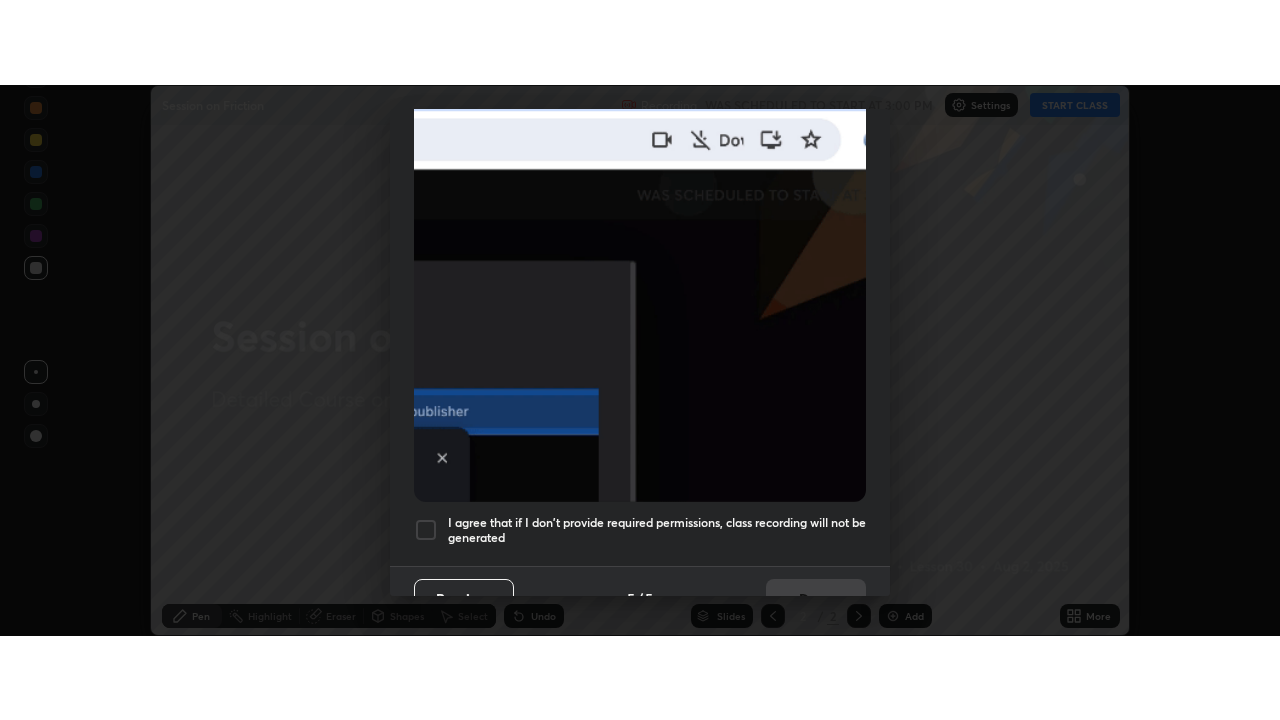 scroll, scrollTop: 506, scrollLeft: 0, axis: vertical 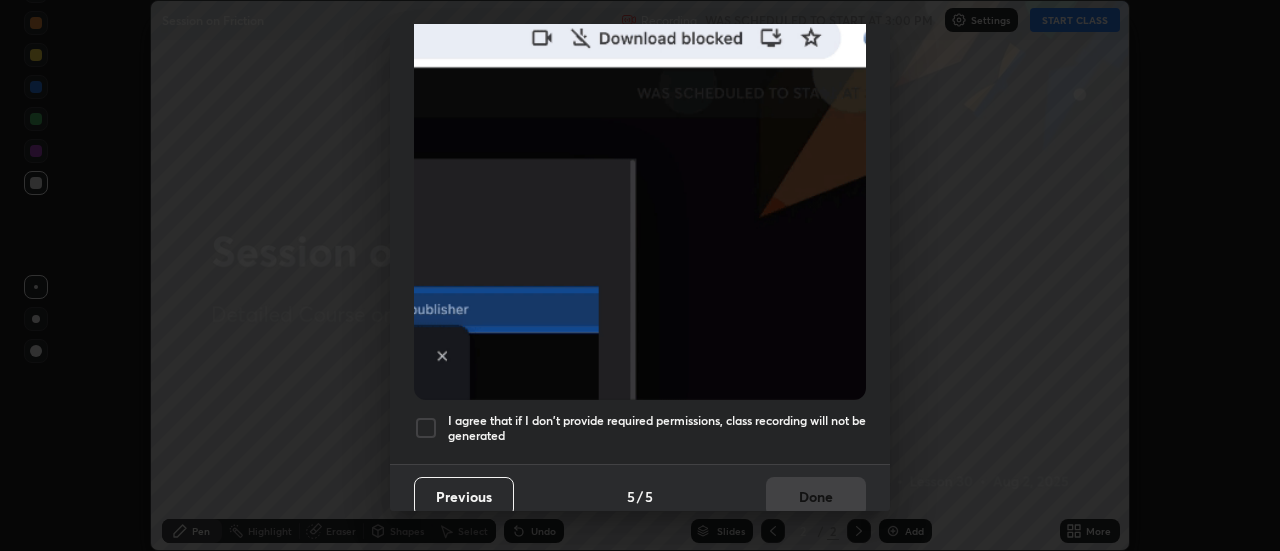 click at bounding box center [426, 428] 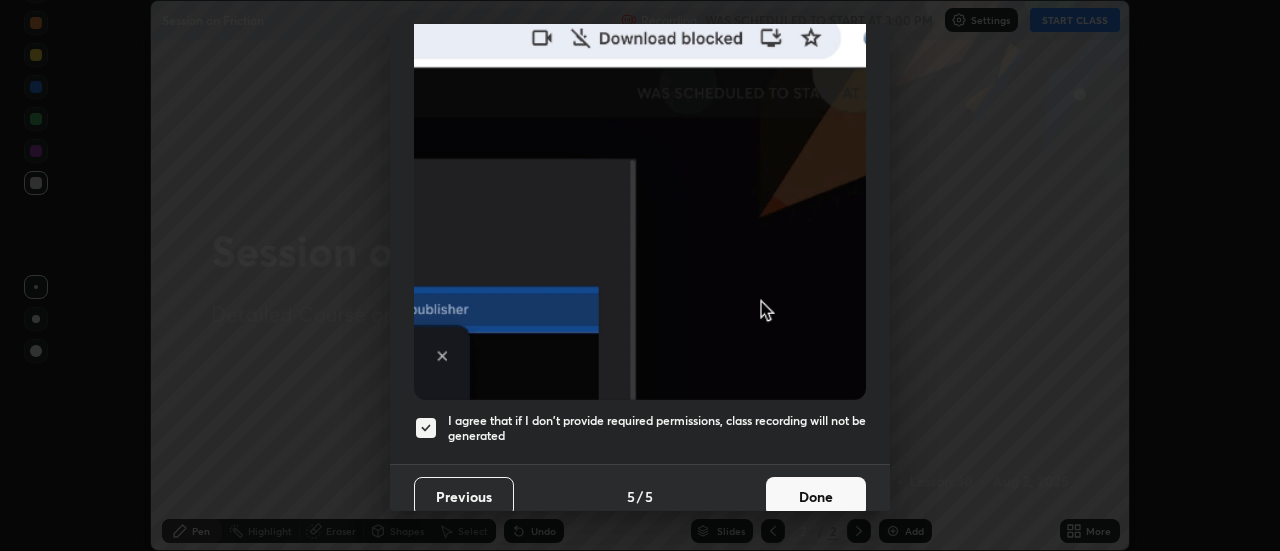 click on "Done" at bounding box center [816, 497] 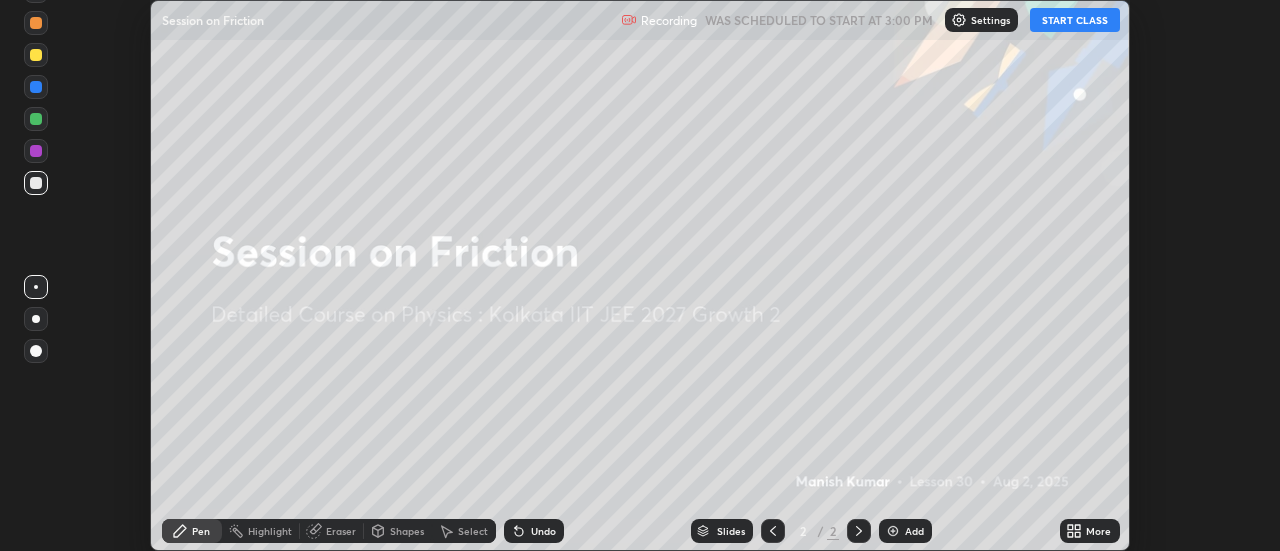 click 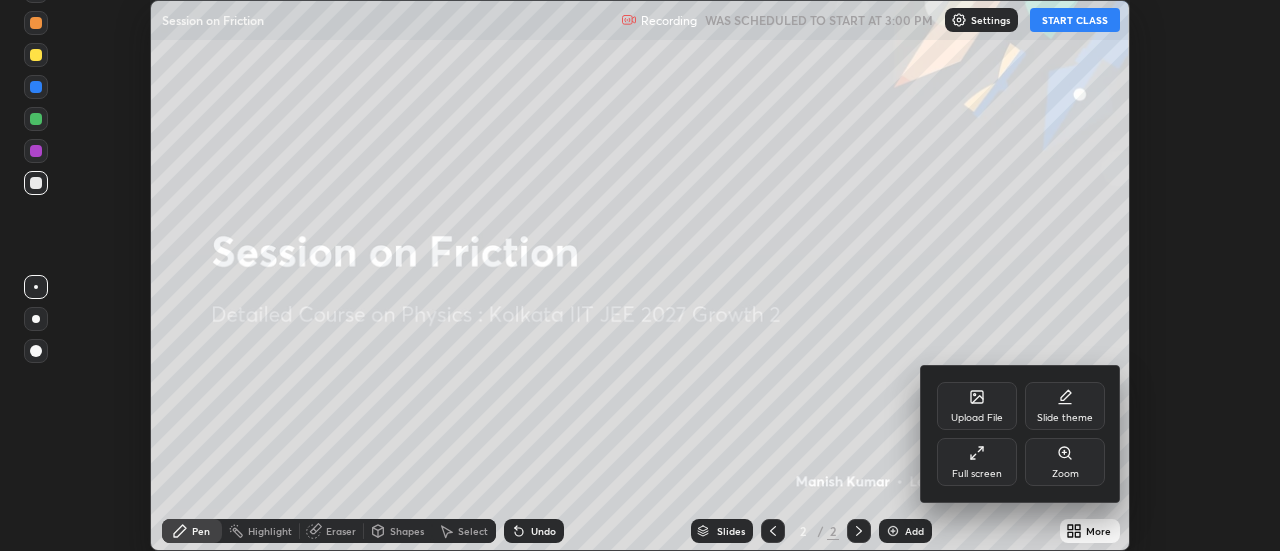 click 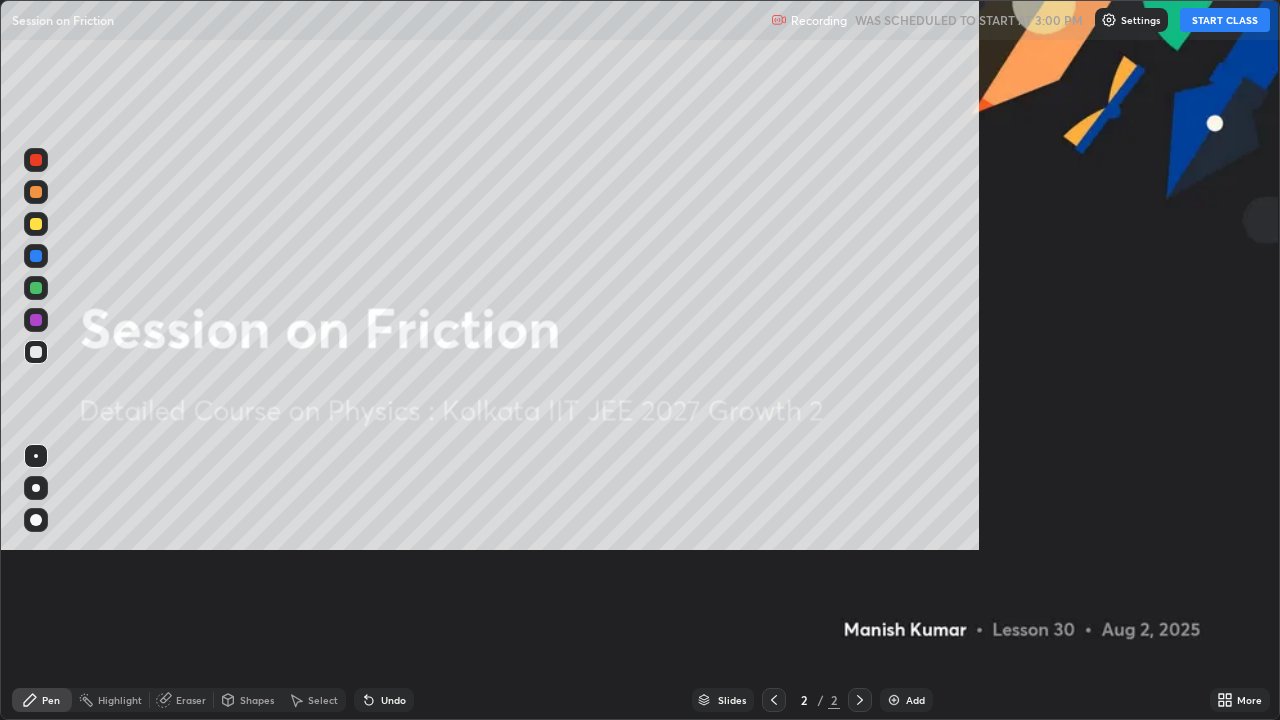 scroll, scrollTop: 99280, scrollLeft: 98720, axis: both 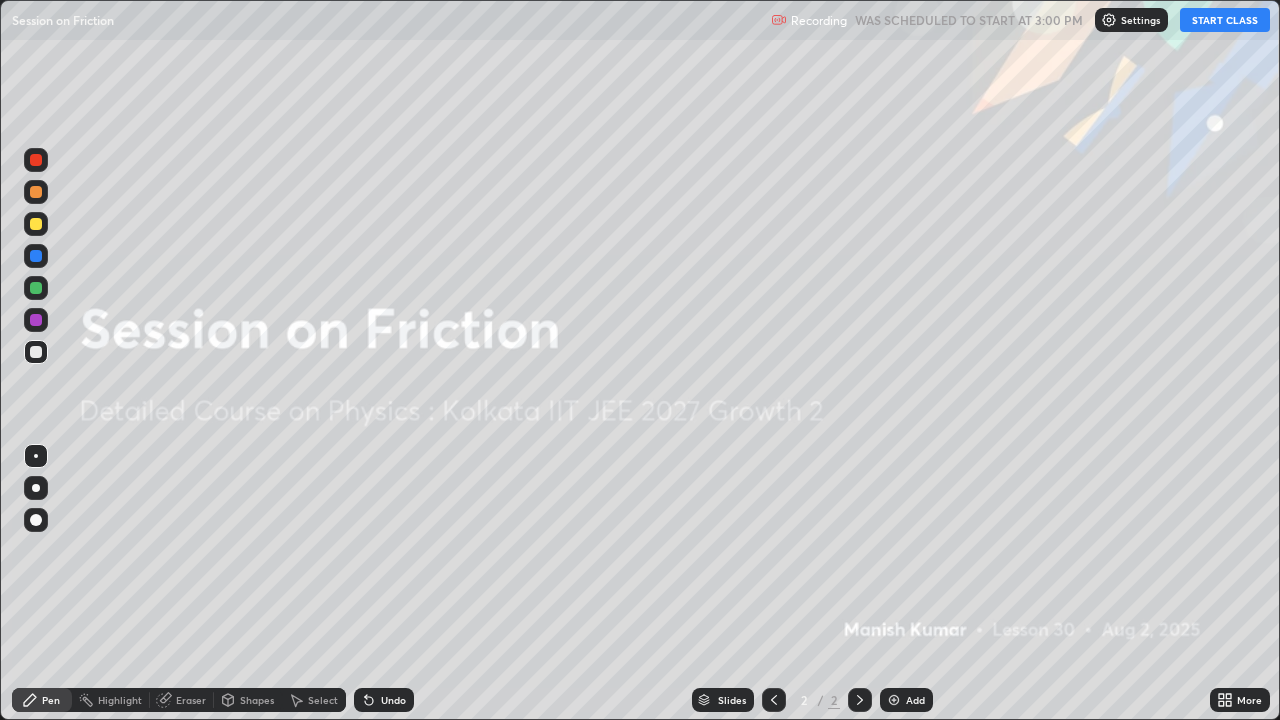 click on "START CLASS" at bounding box center [1225, 20] 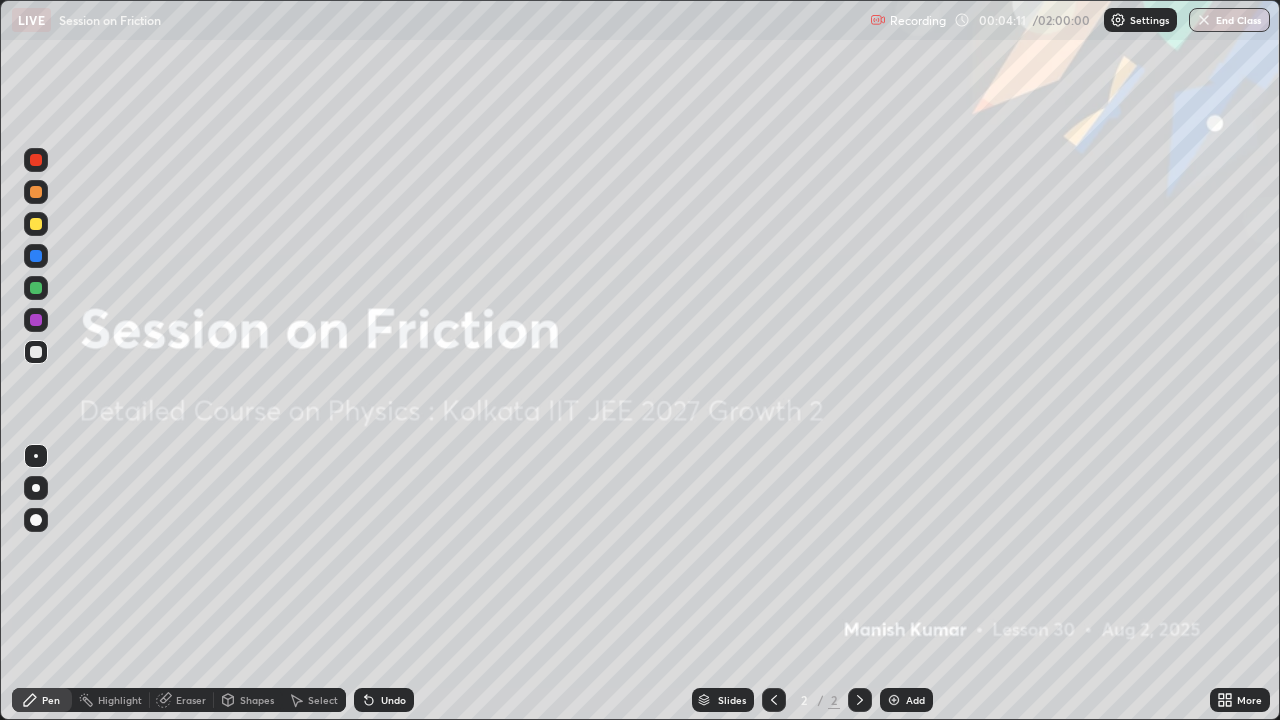 click at bounding box center [894, 700] 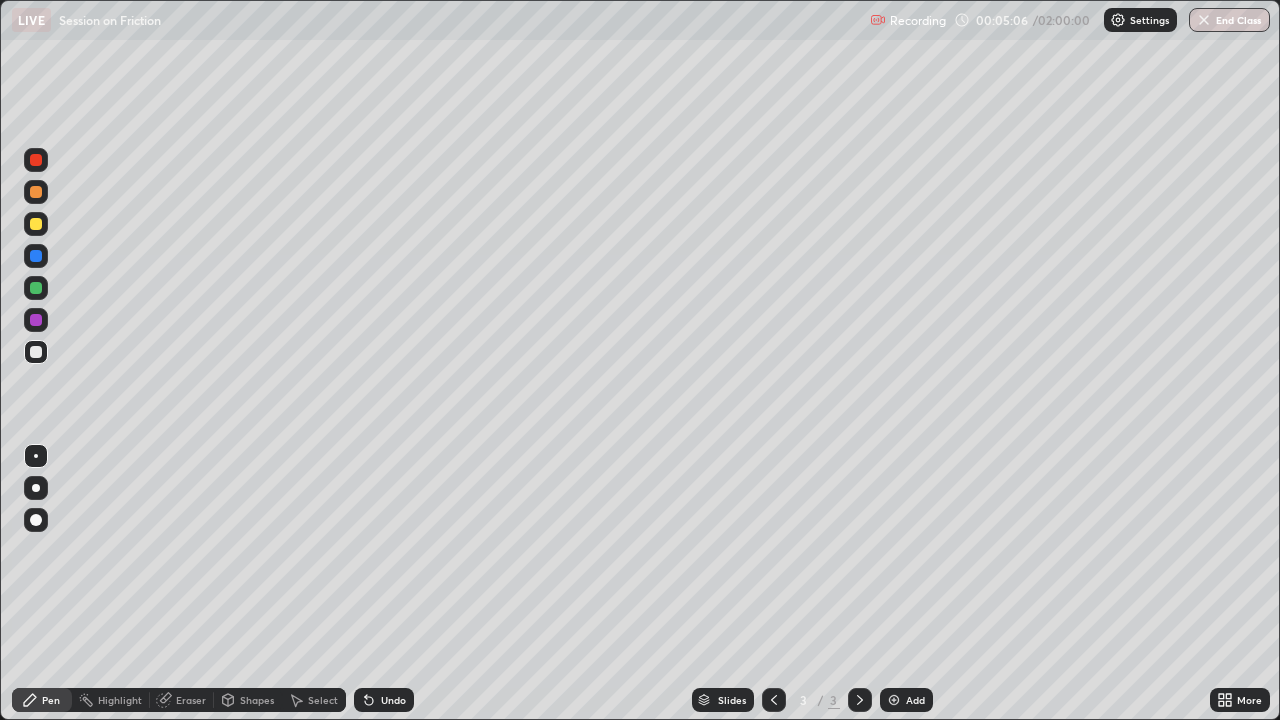 click at bounding box center [36, 192] 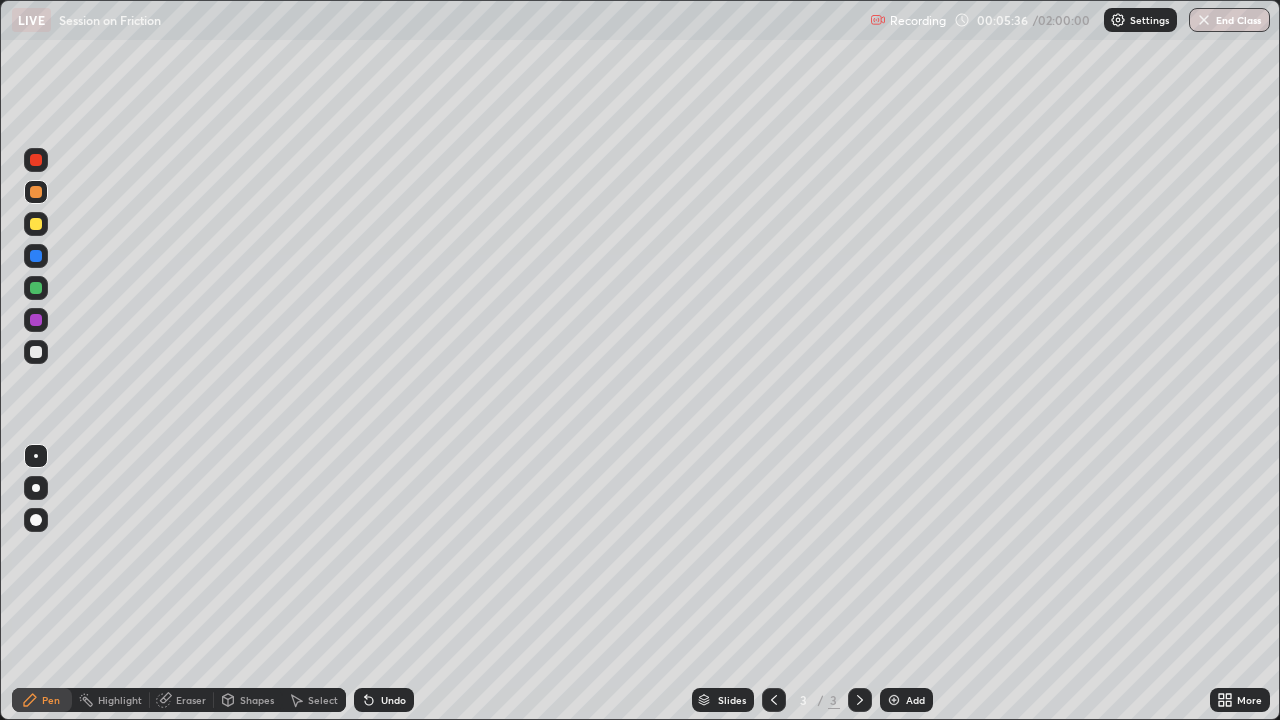 click at bounding box center [36, 352] 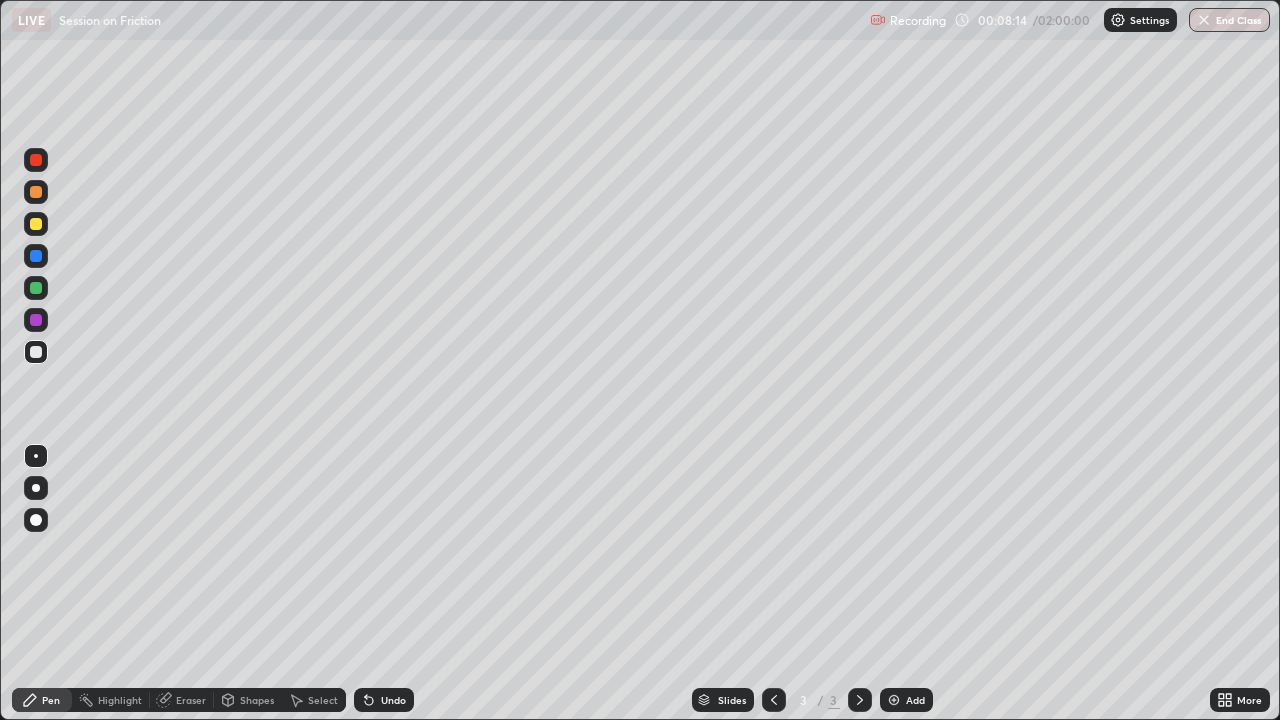 click at bounding box center (894, 700) 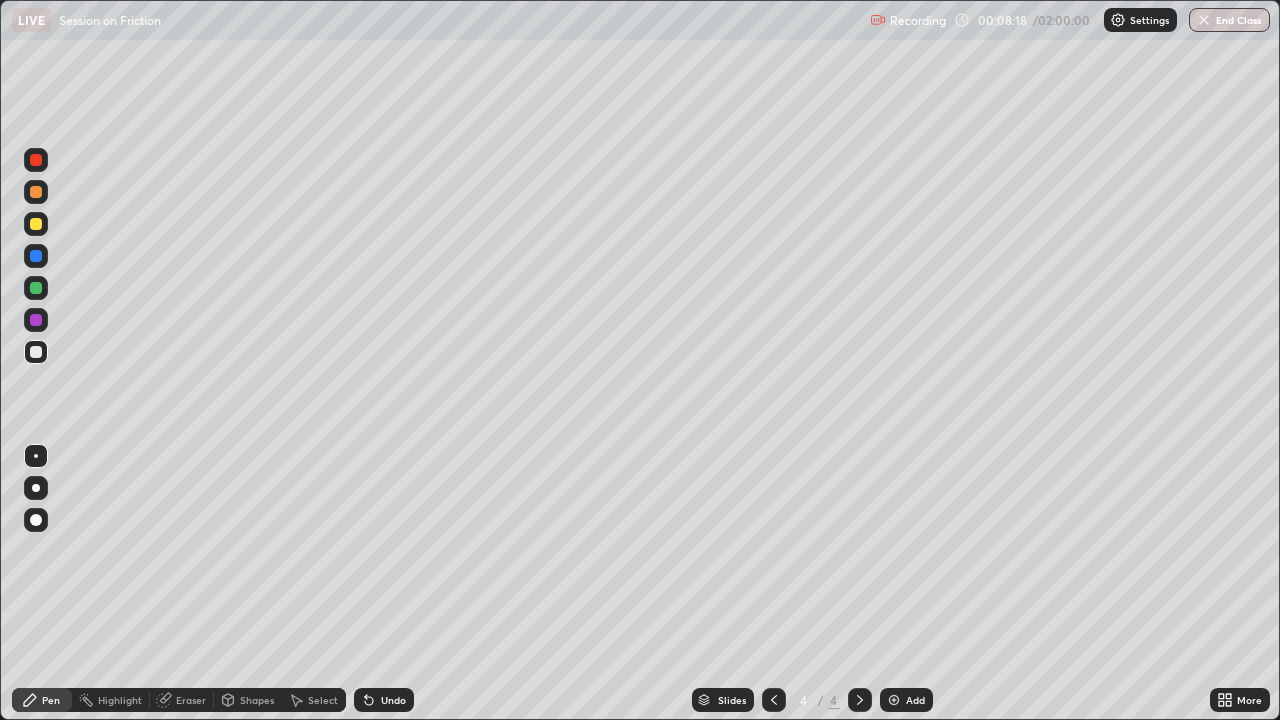 click at bounding box center (36, 192) 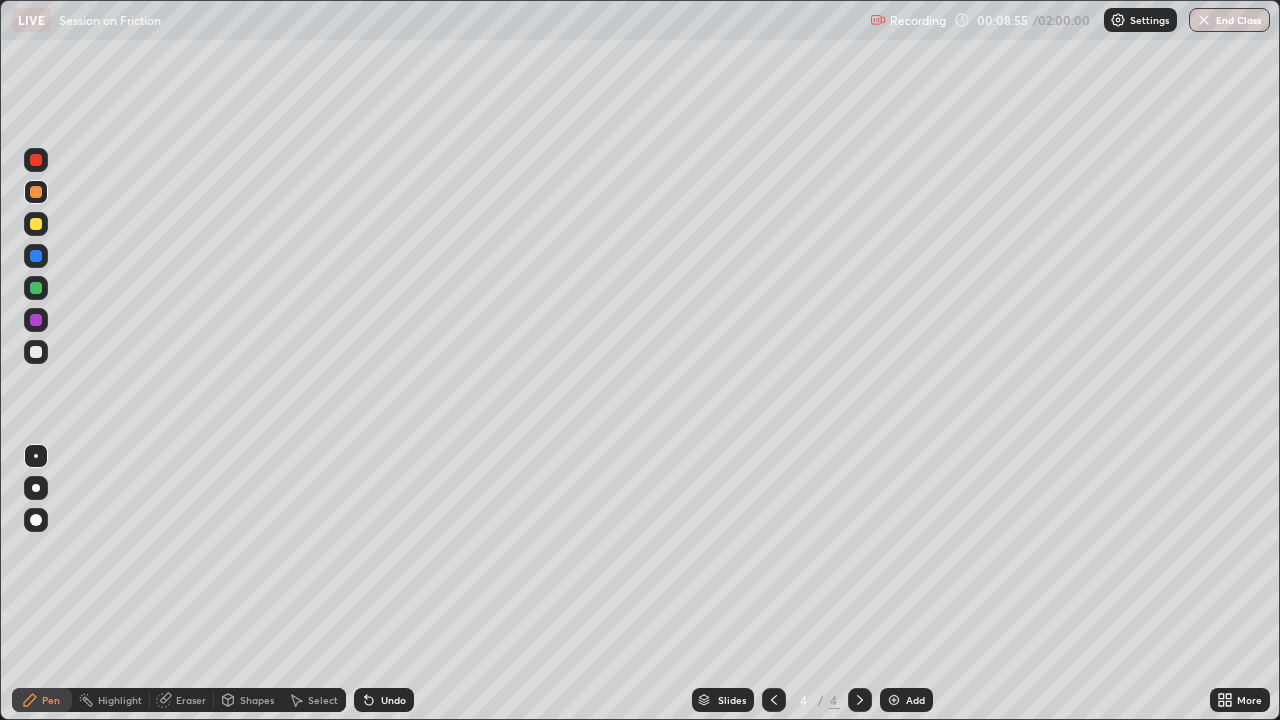 click at bounding box center [36, 352] 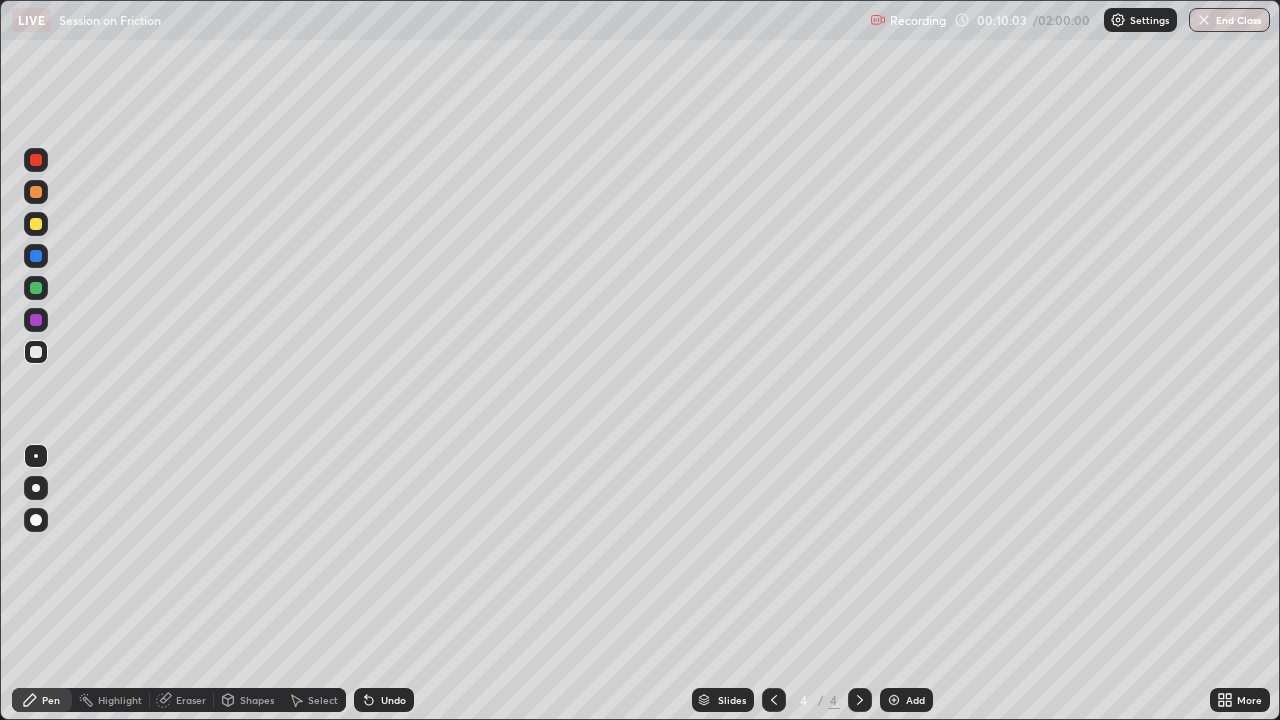 click at bounding box center (36, 224) 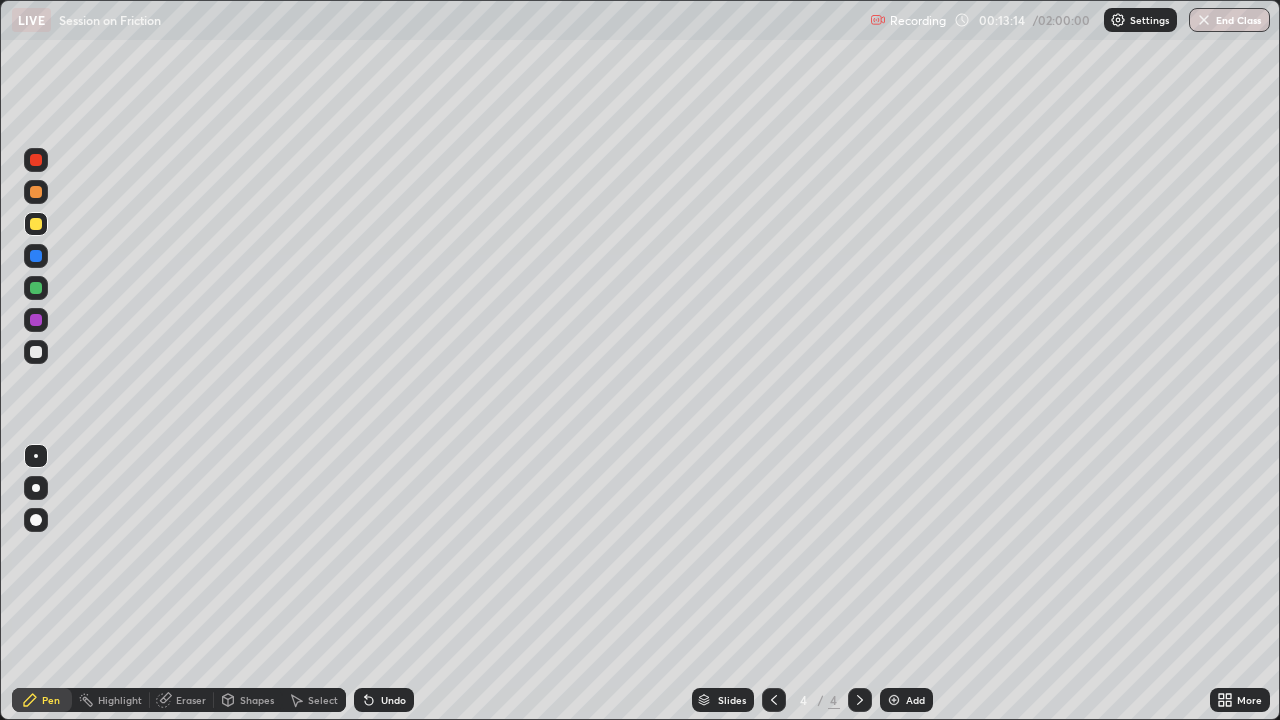 click on "Eraser" at bounding box center (191, 700) 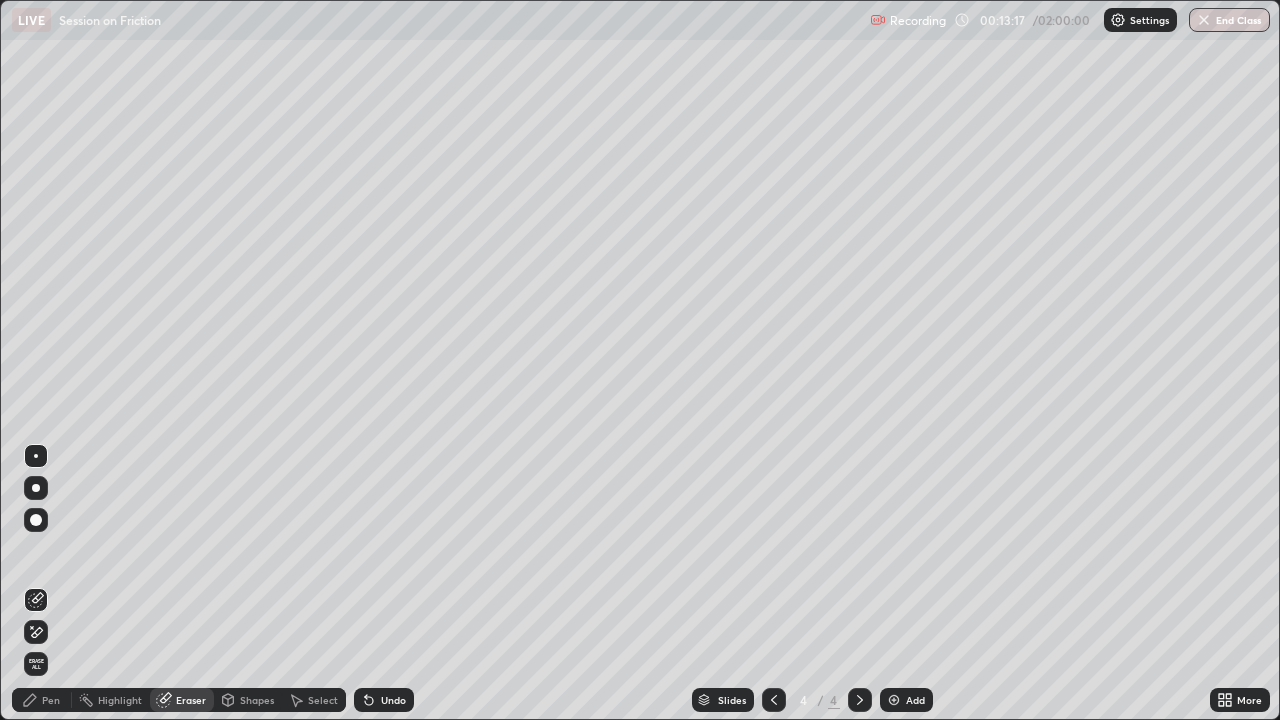 click on "Pen" at bounding box center [51, 700] 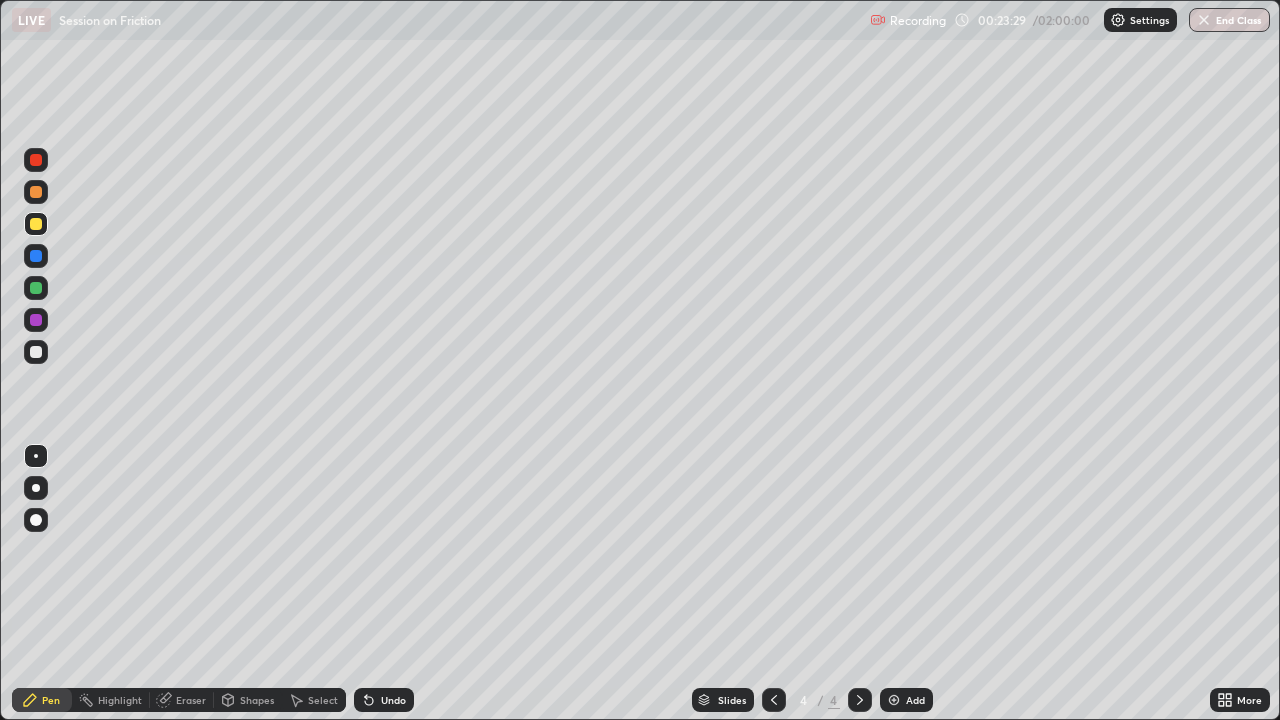 click at bounding box center (894, 700) 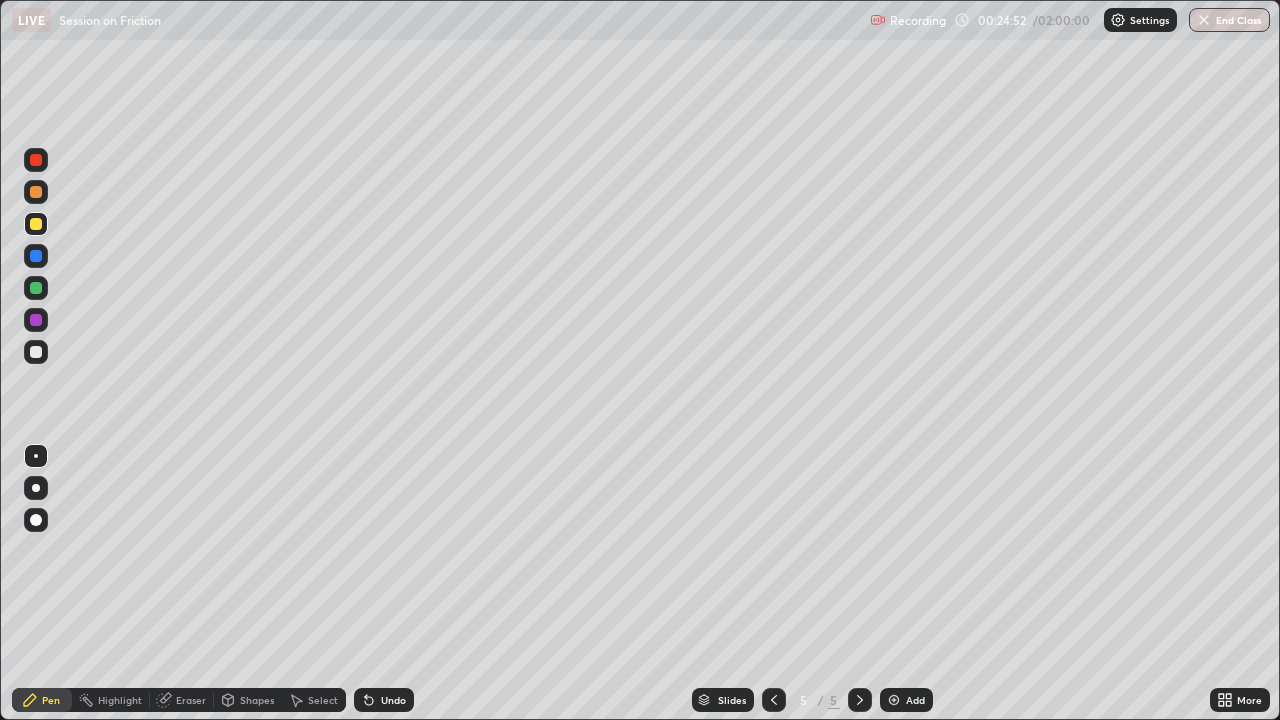 click at bounding box center (36, 192) 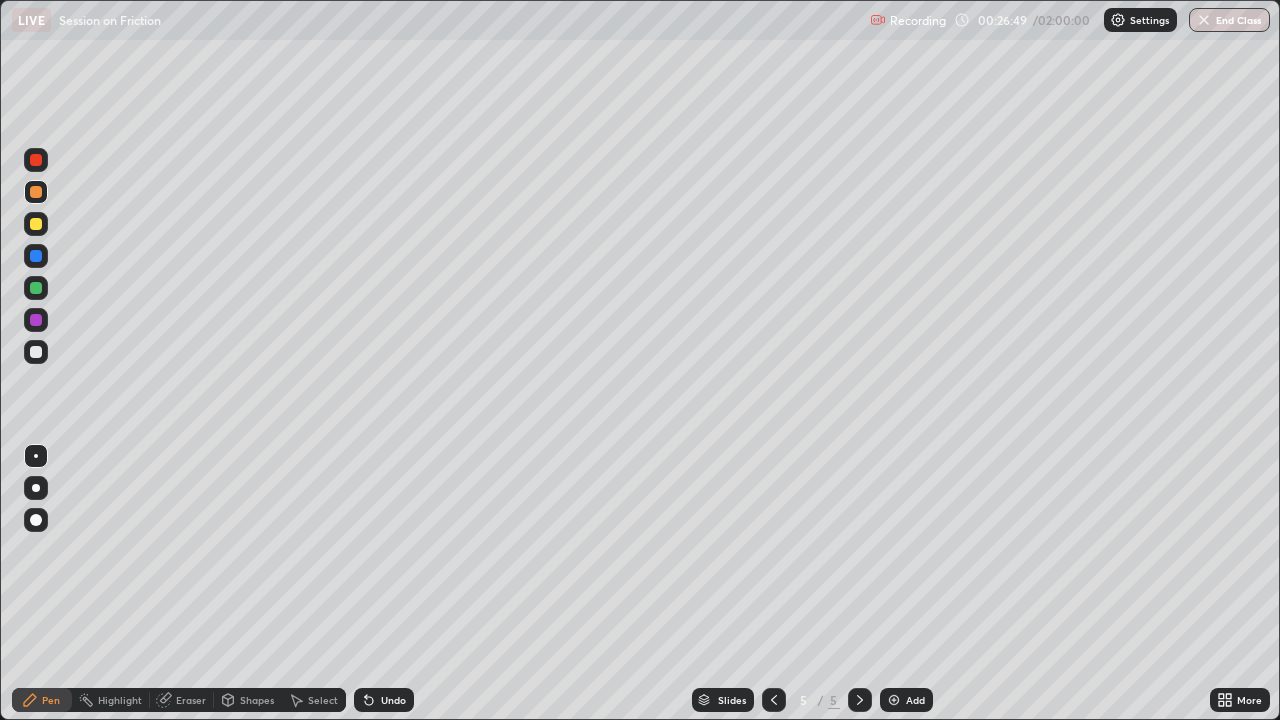 click at bounding box center (894, 700) 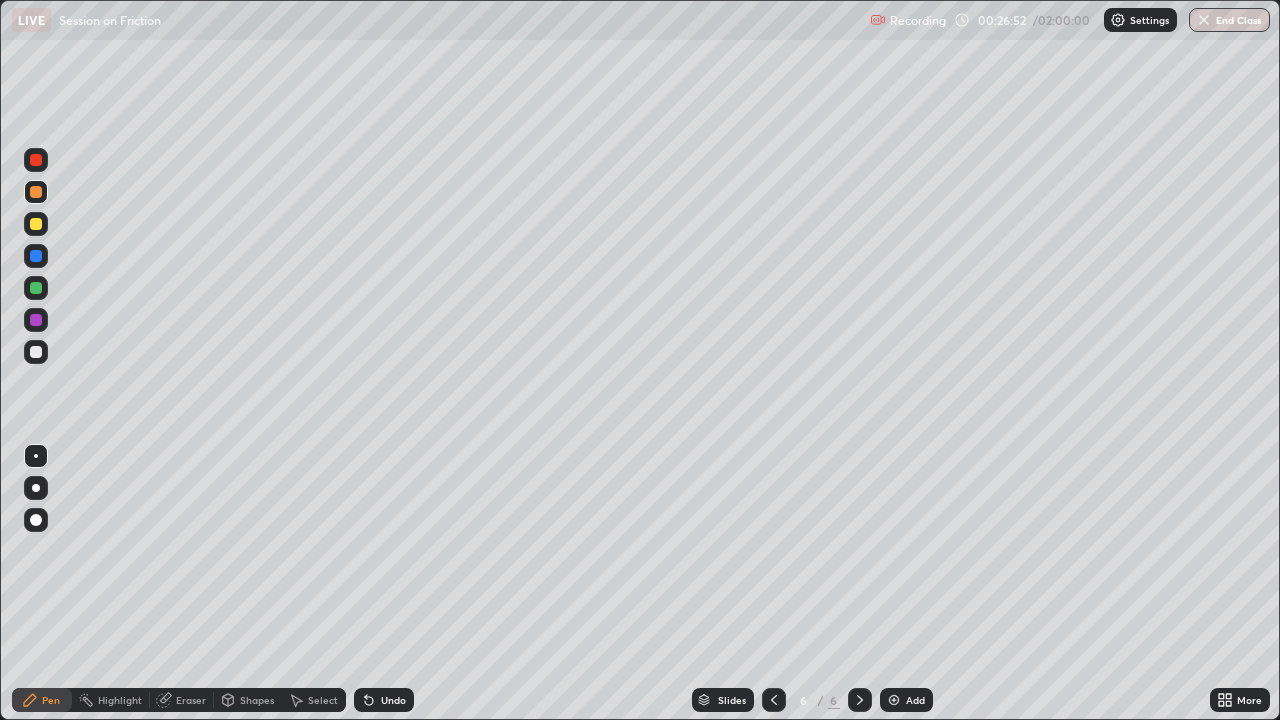click 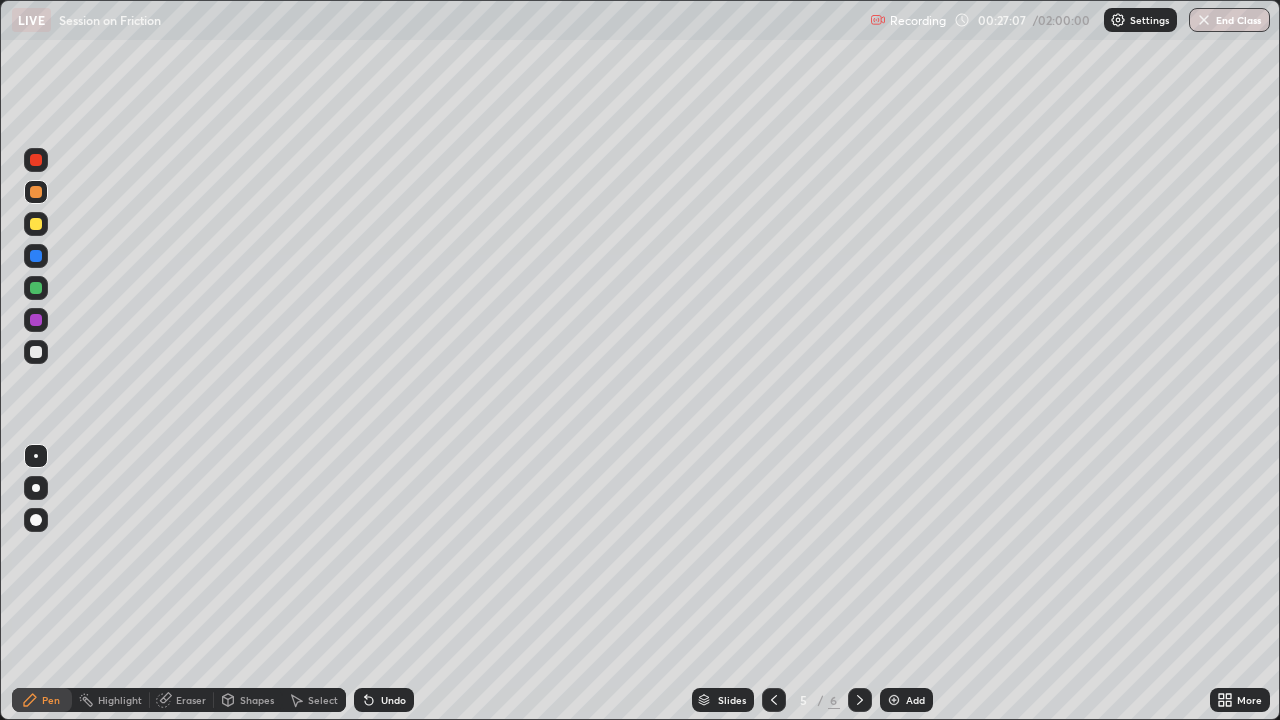click 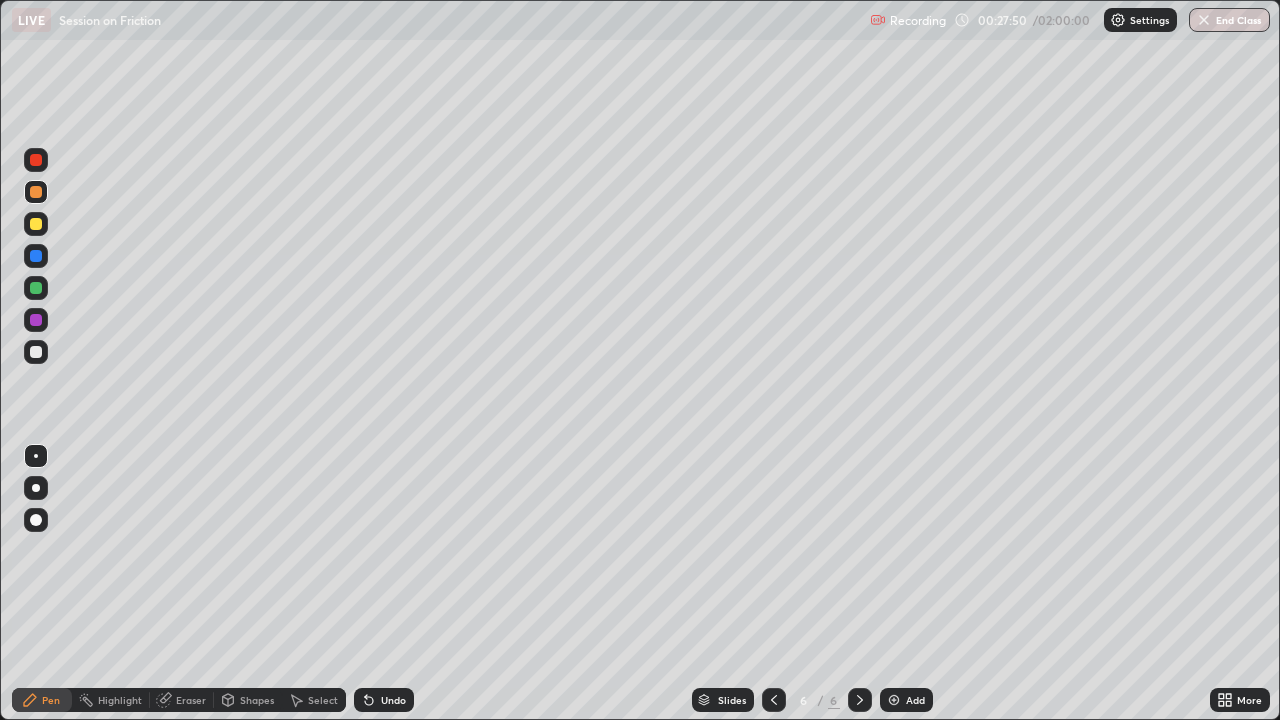 click at bounding box center (36, 352) 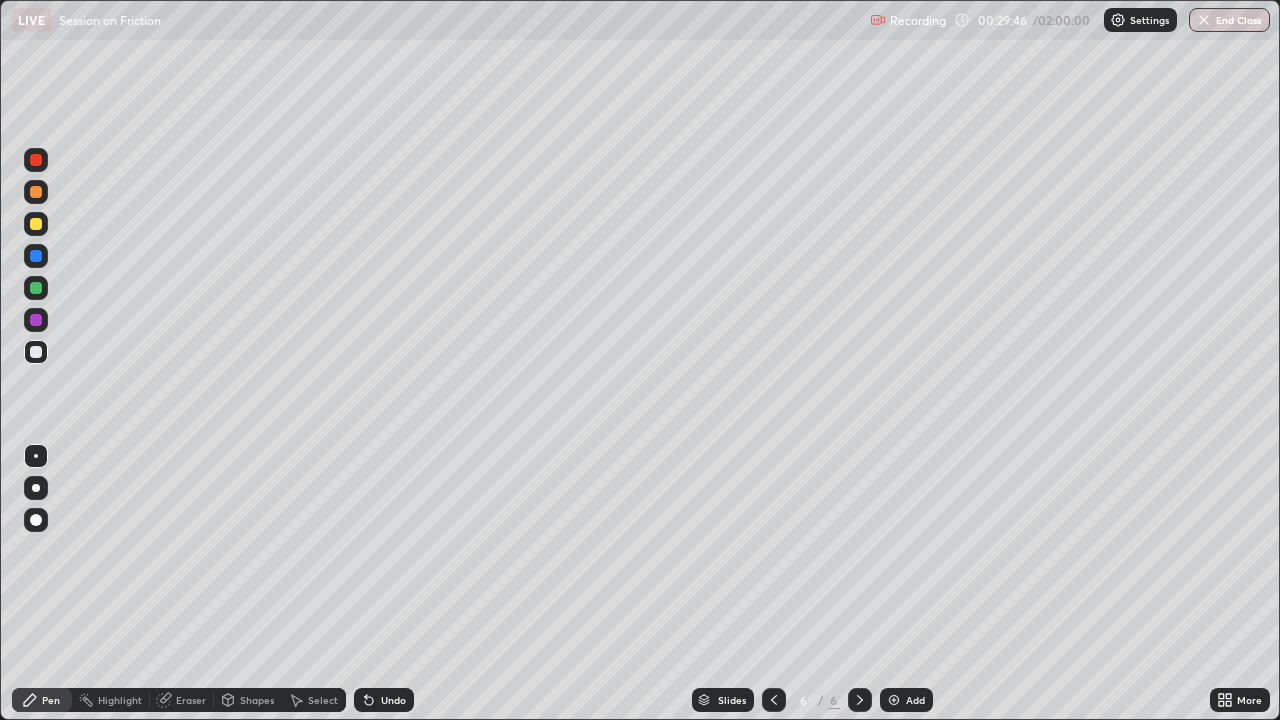 click at bounding box center [894, 700] 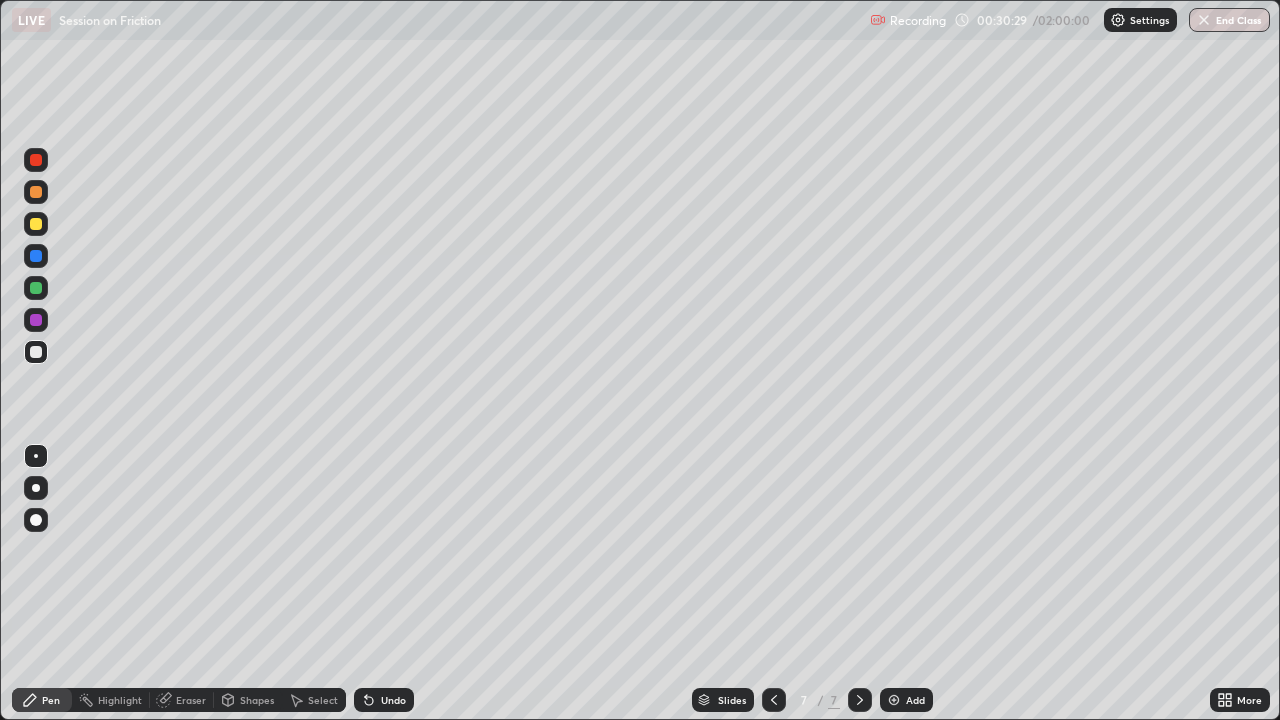 click at bounding box center (36, 288) 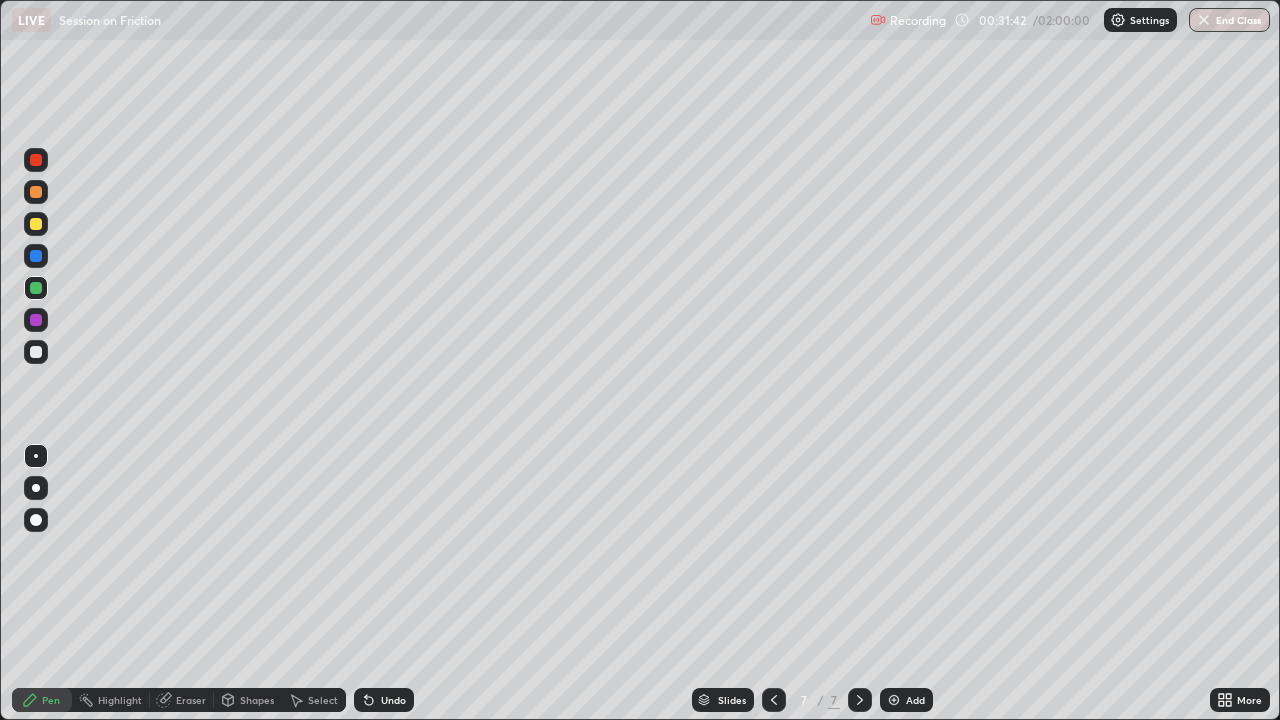click 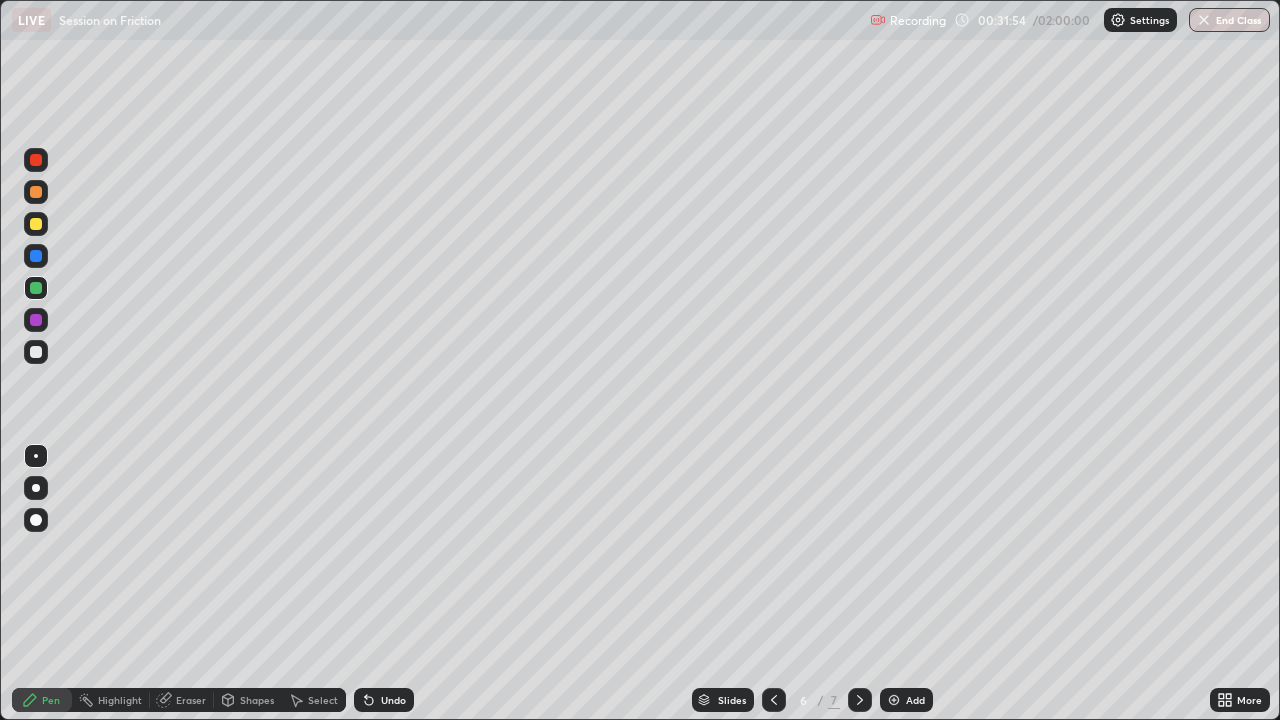 click 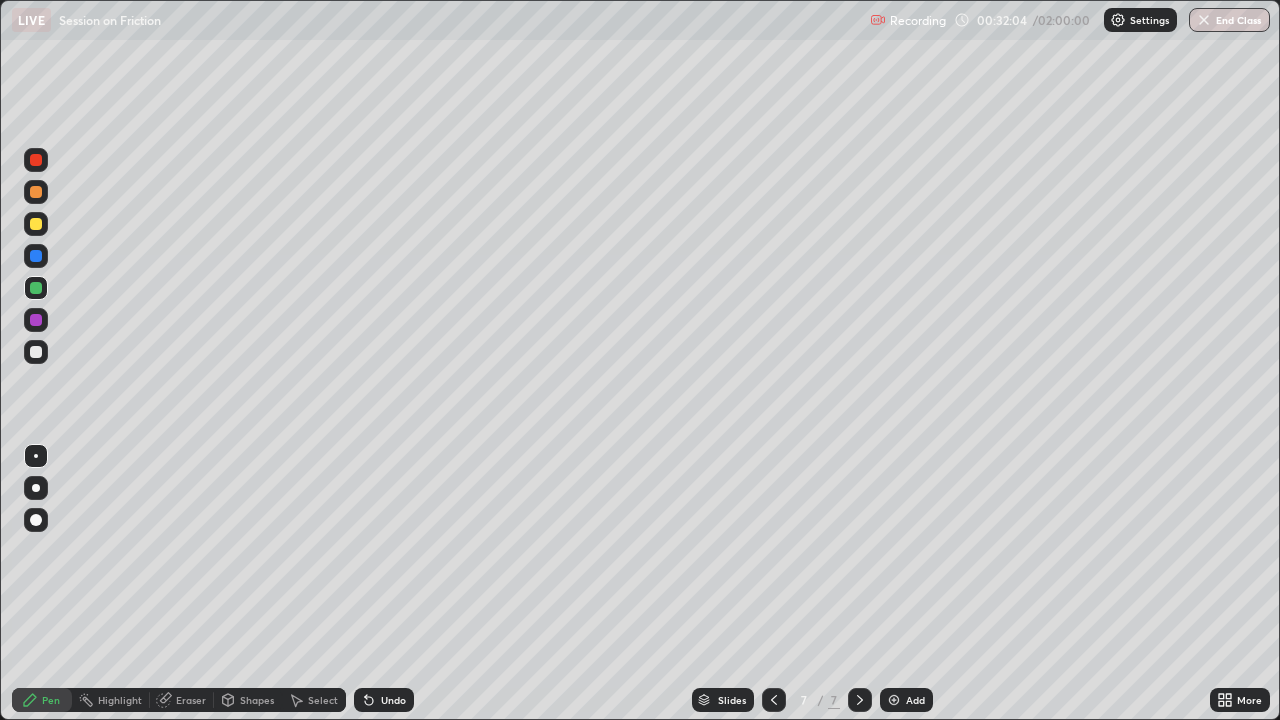click on "Add" at bounding box center (906, 700) 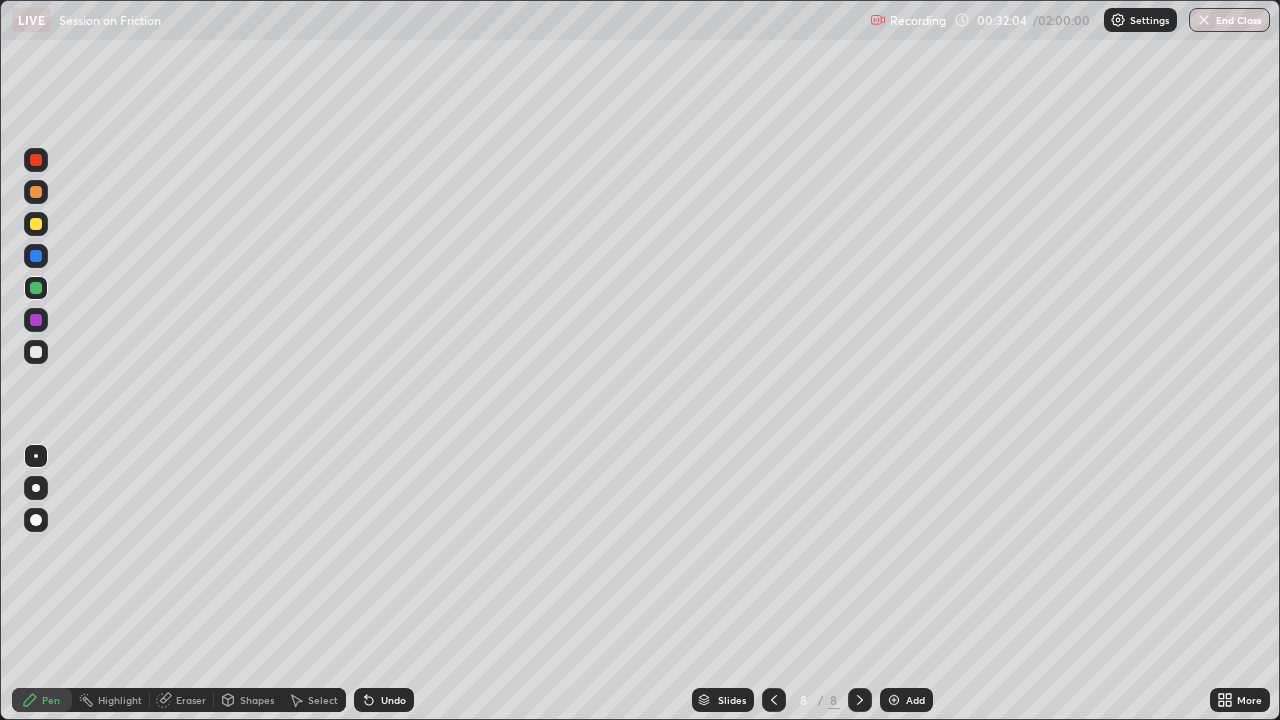 click 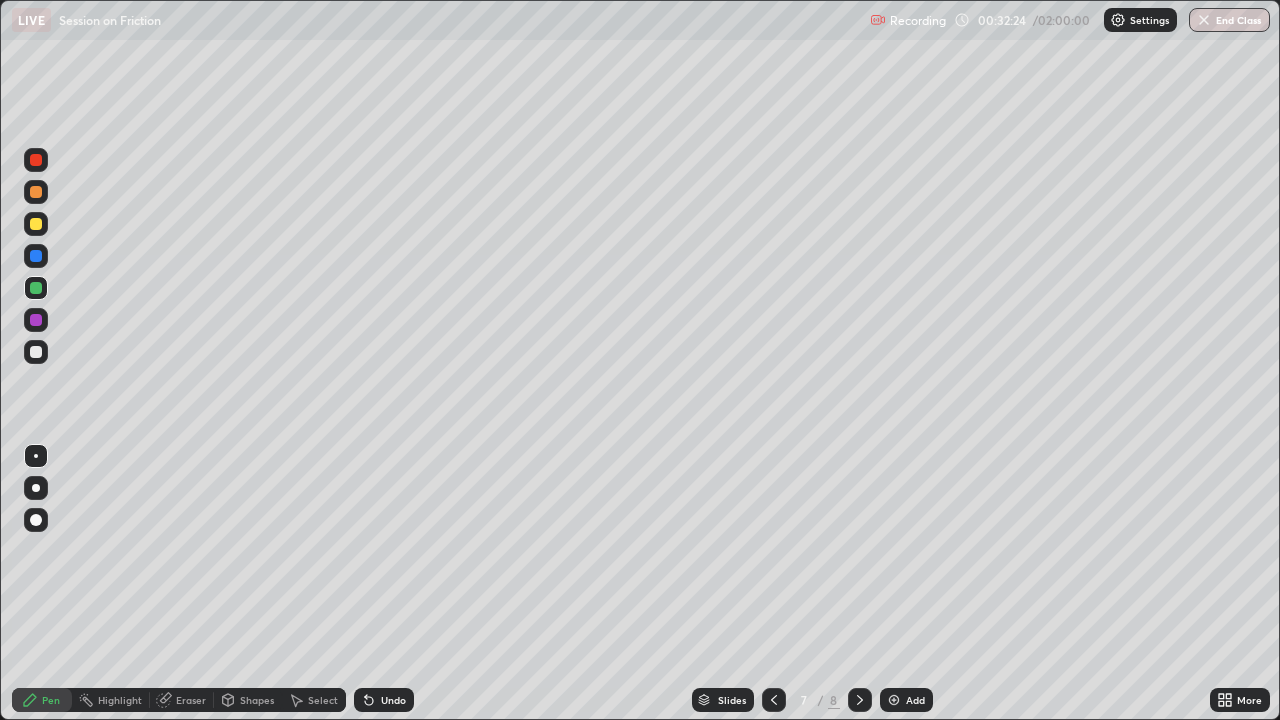 click 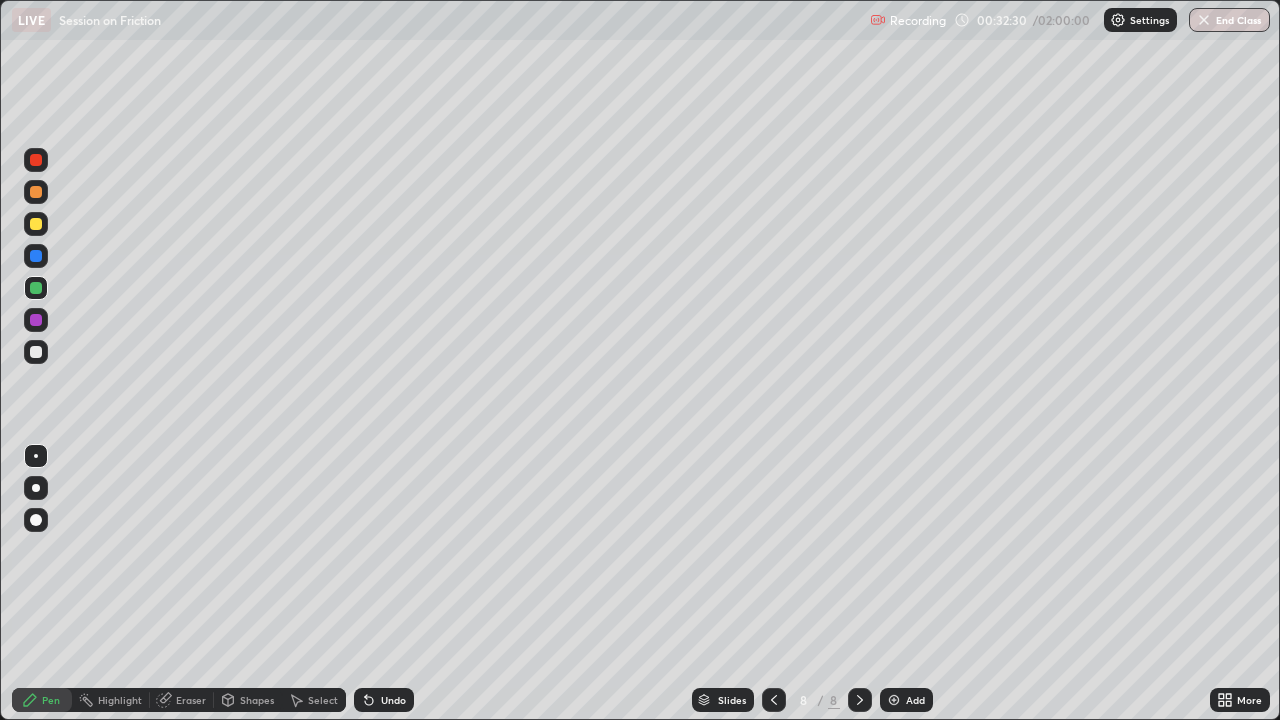 click 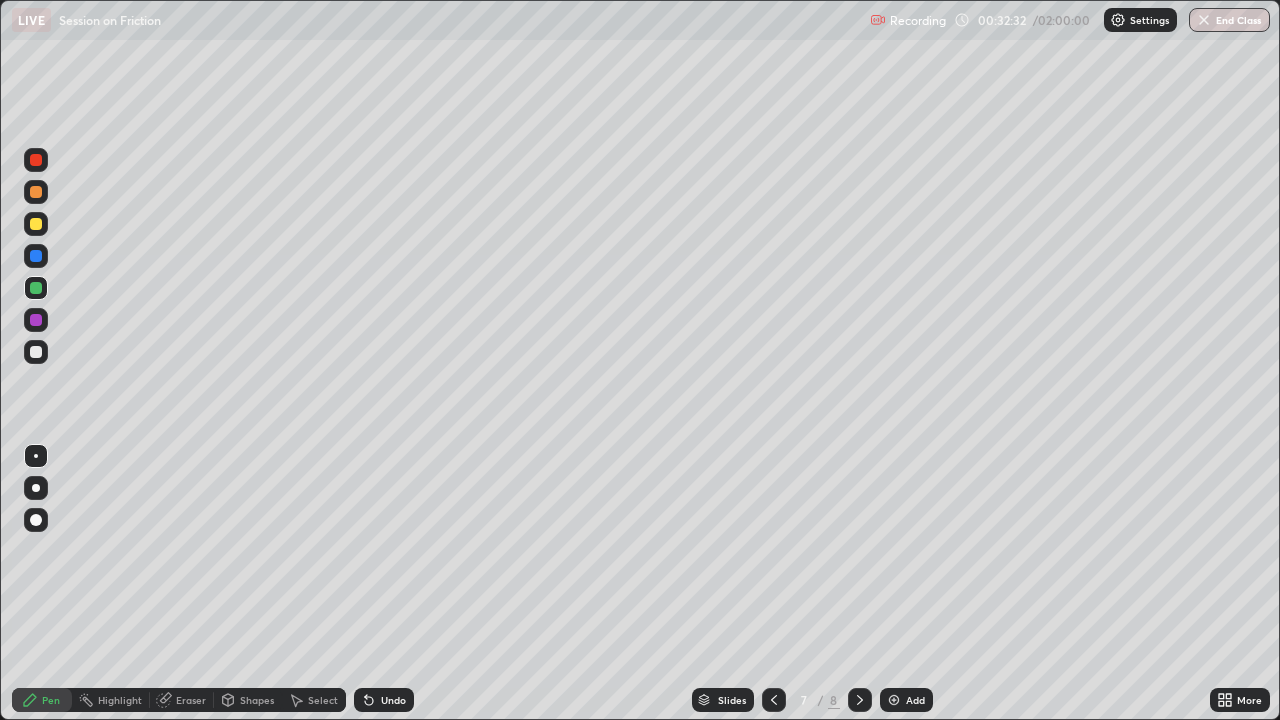 click at bounding box center (860, 700) 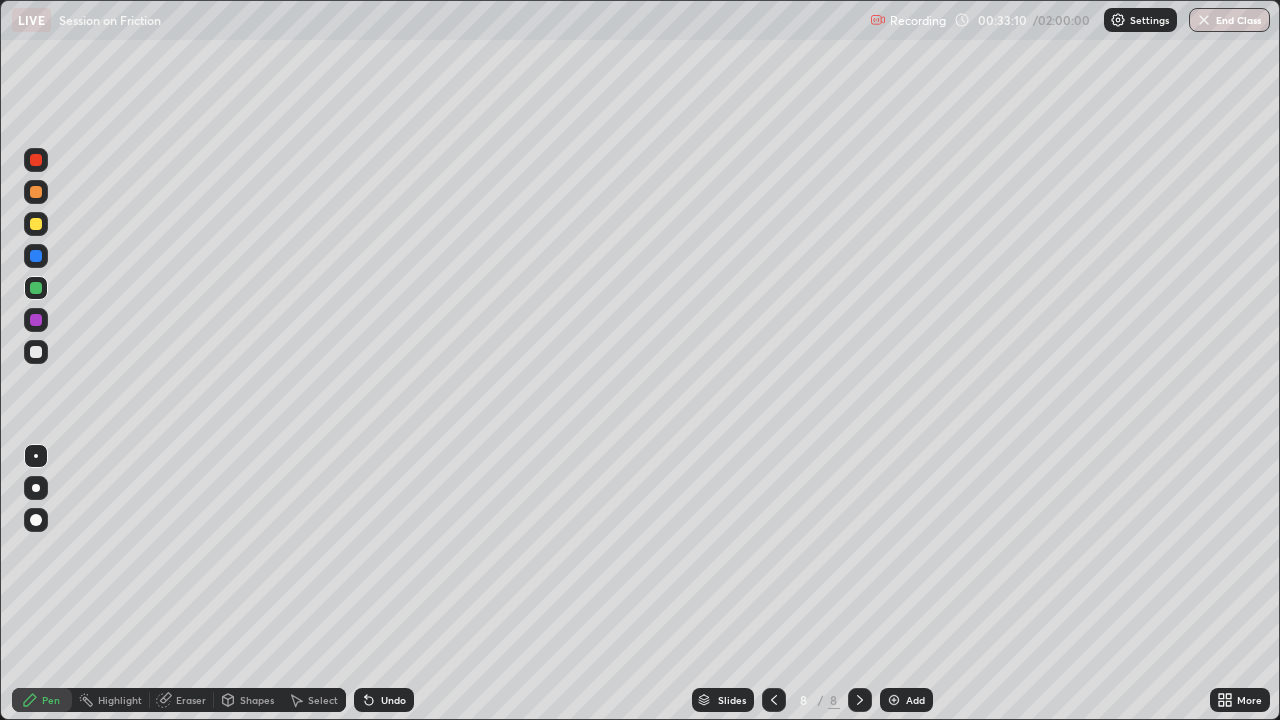 click at bounding box center [36, 320] 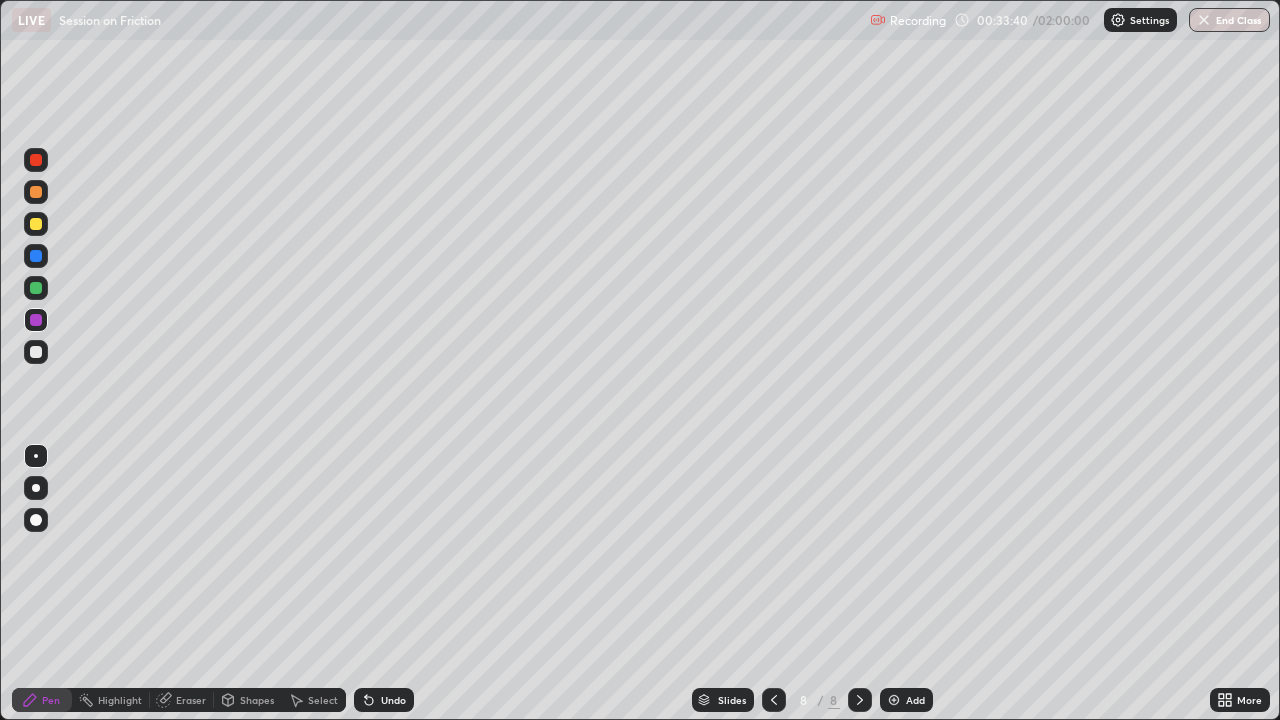 click 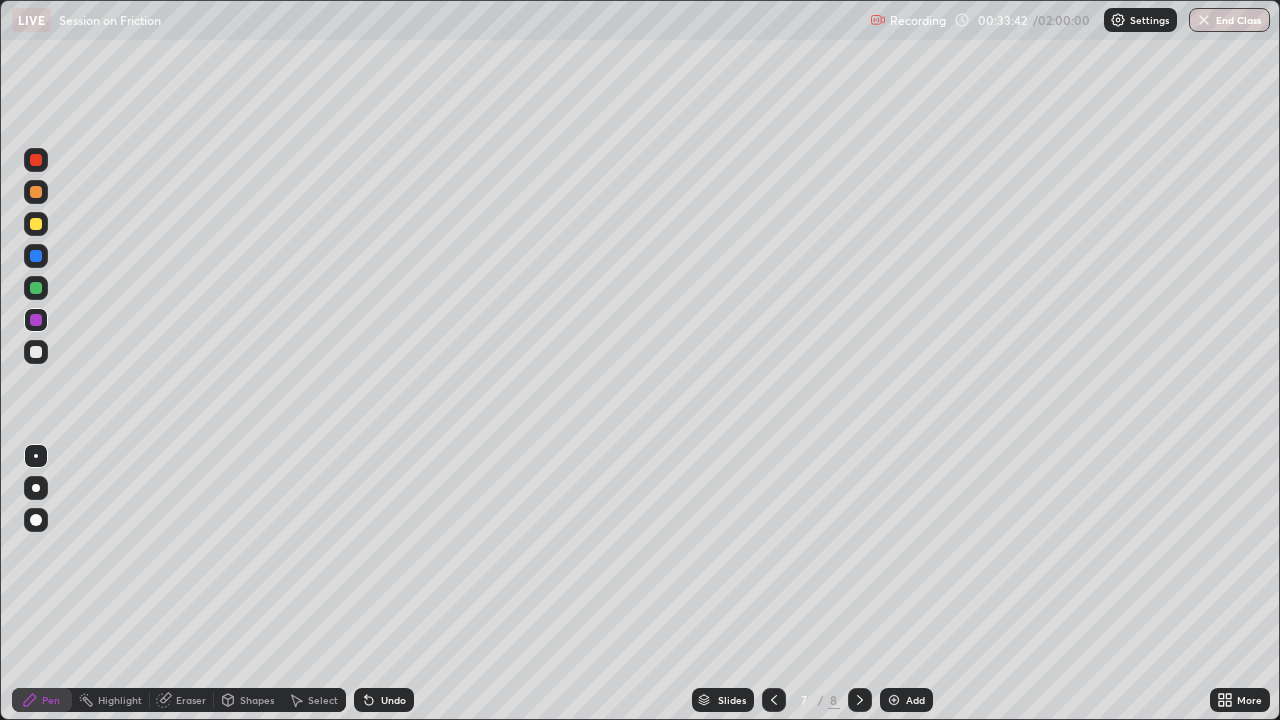 click 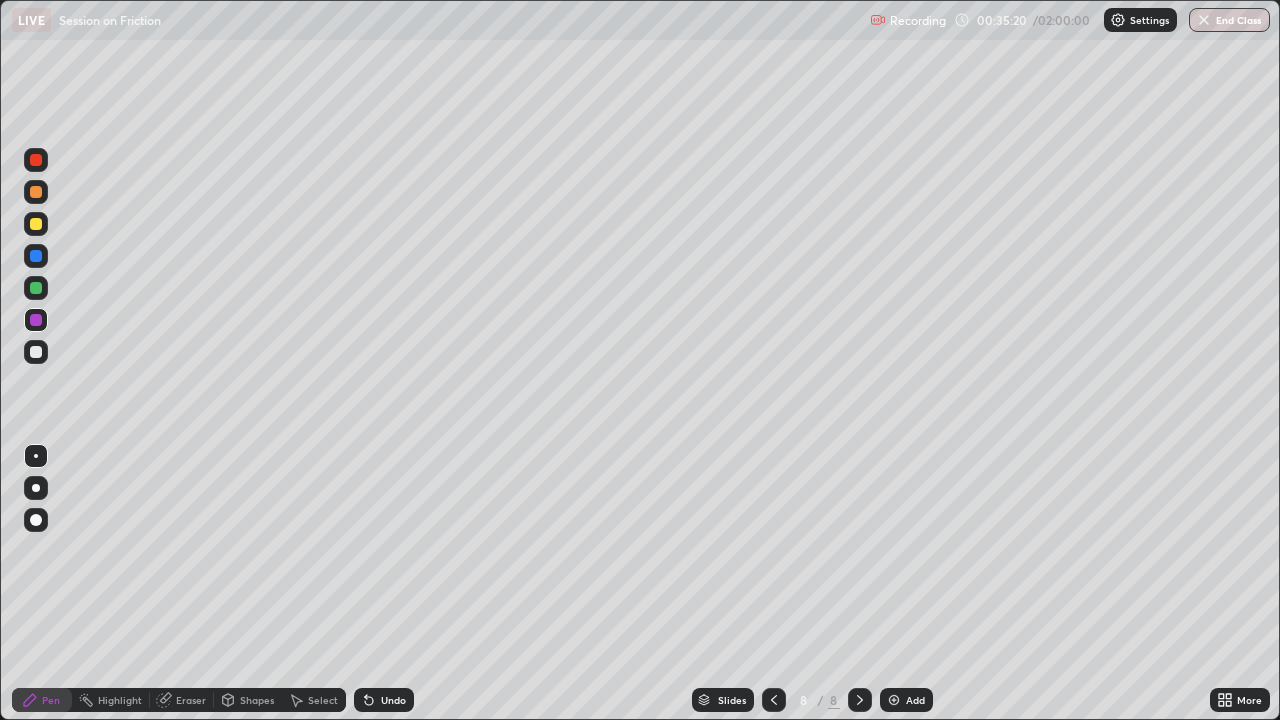 click on "Add" at bounding box center [906, 700] 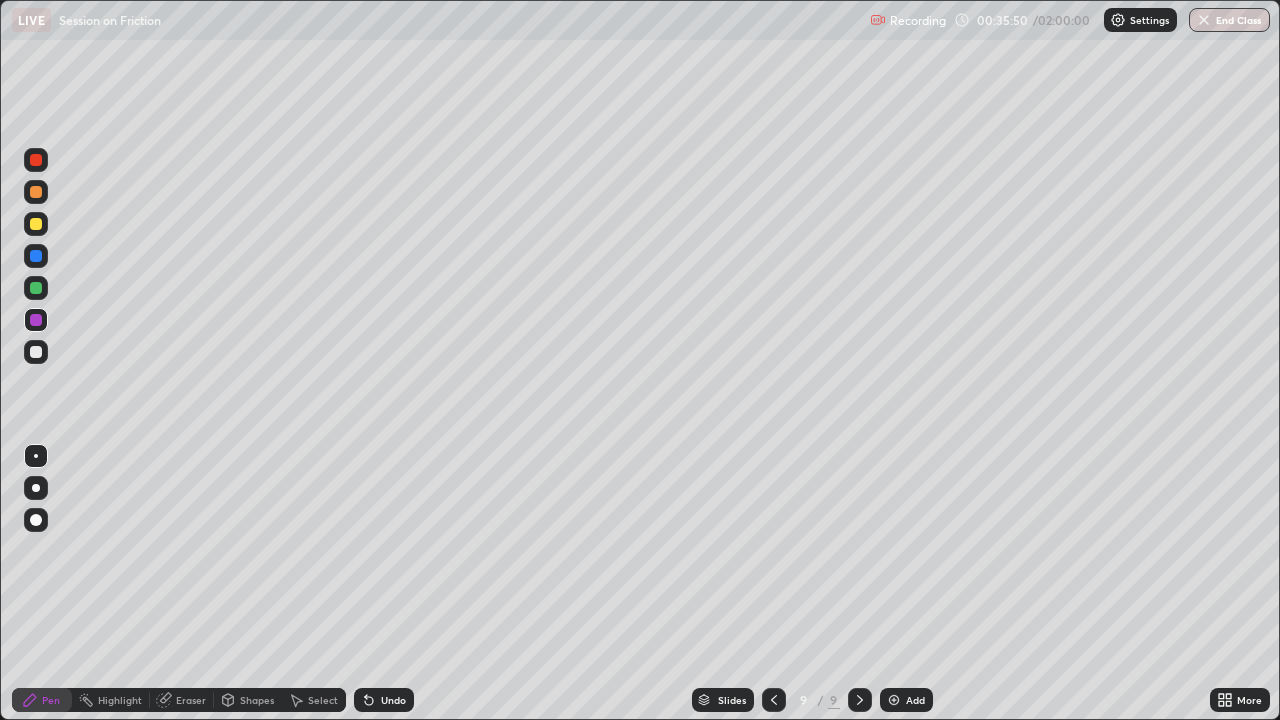 click at bounding box center [36, 352] 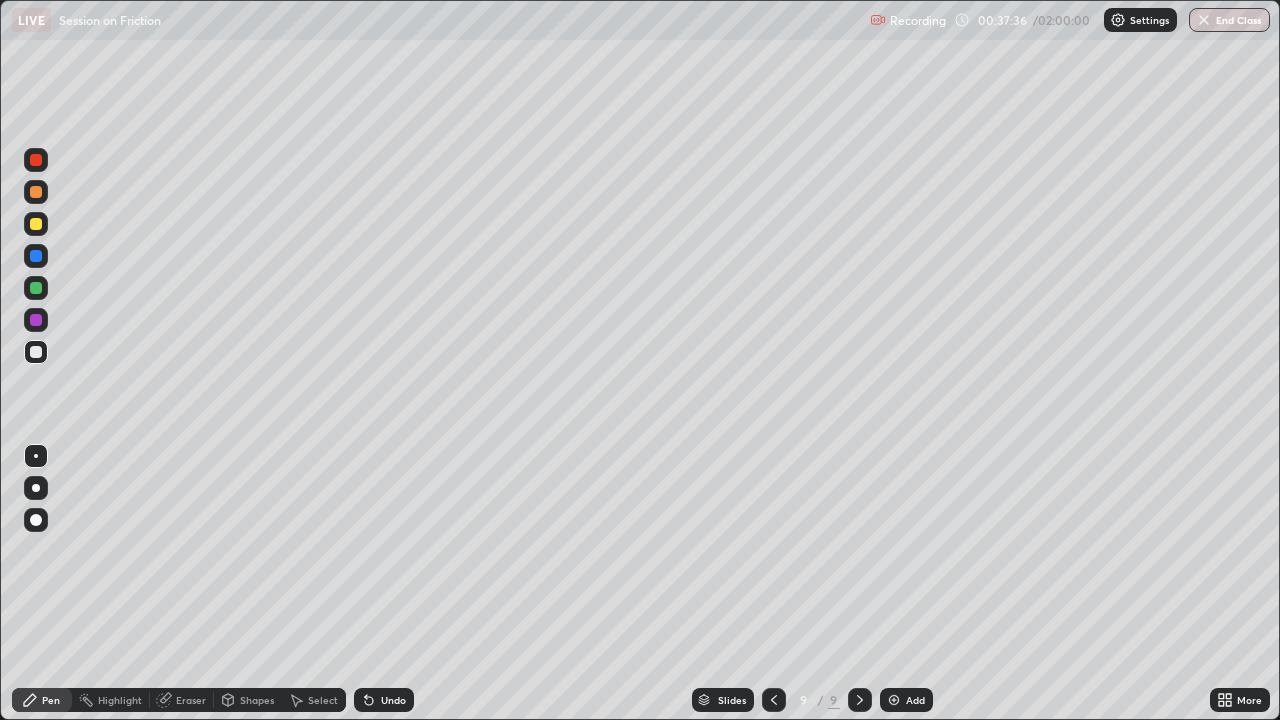 click at bounding box center [894, 700] 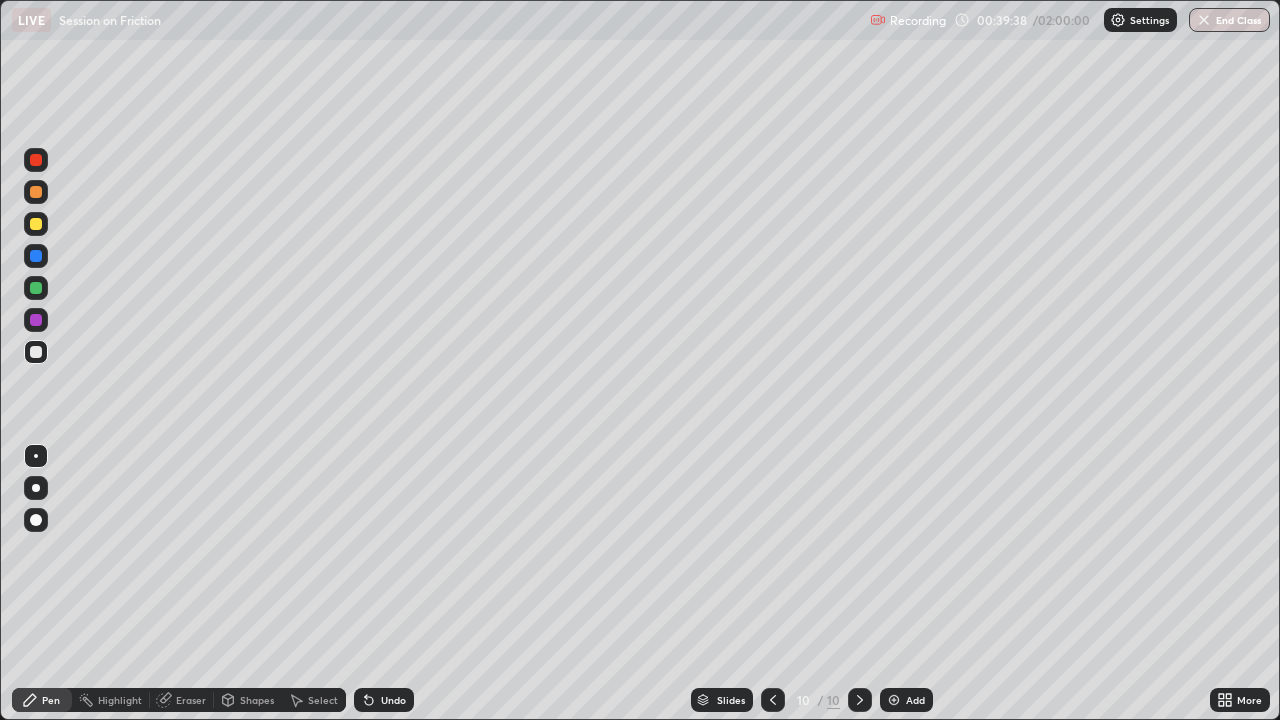 click 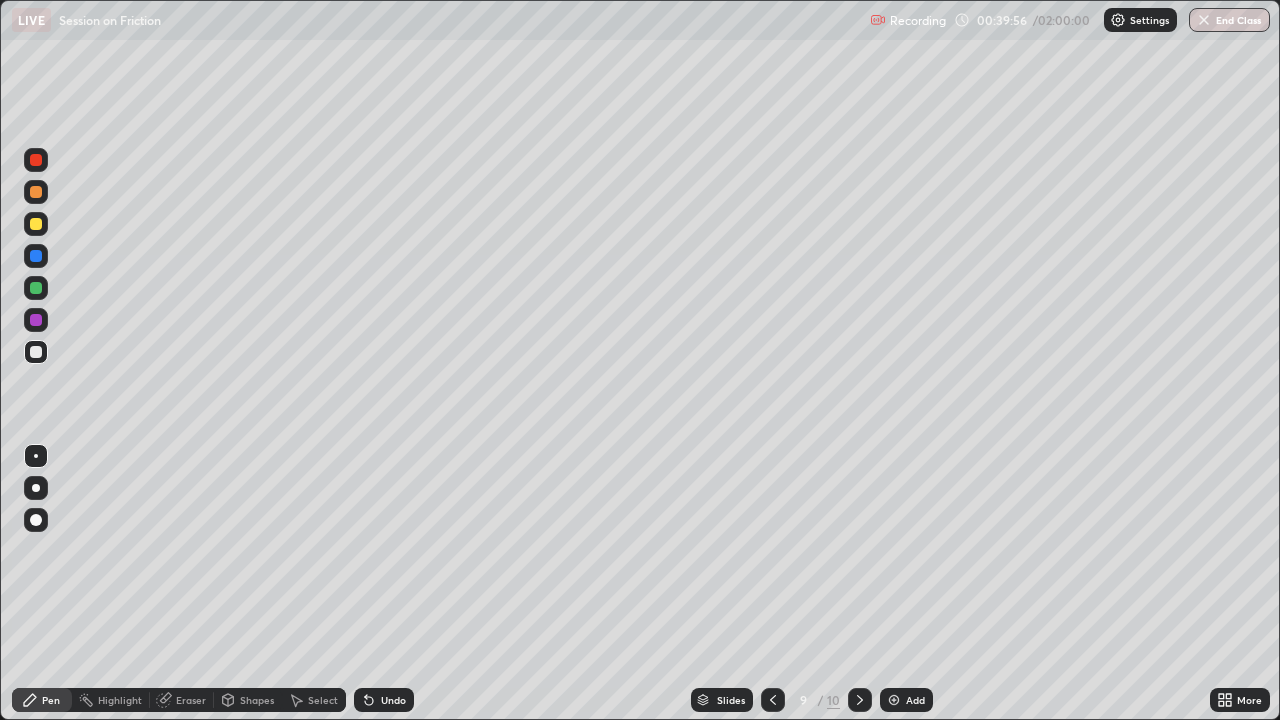 click 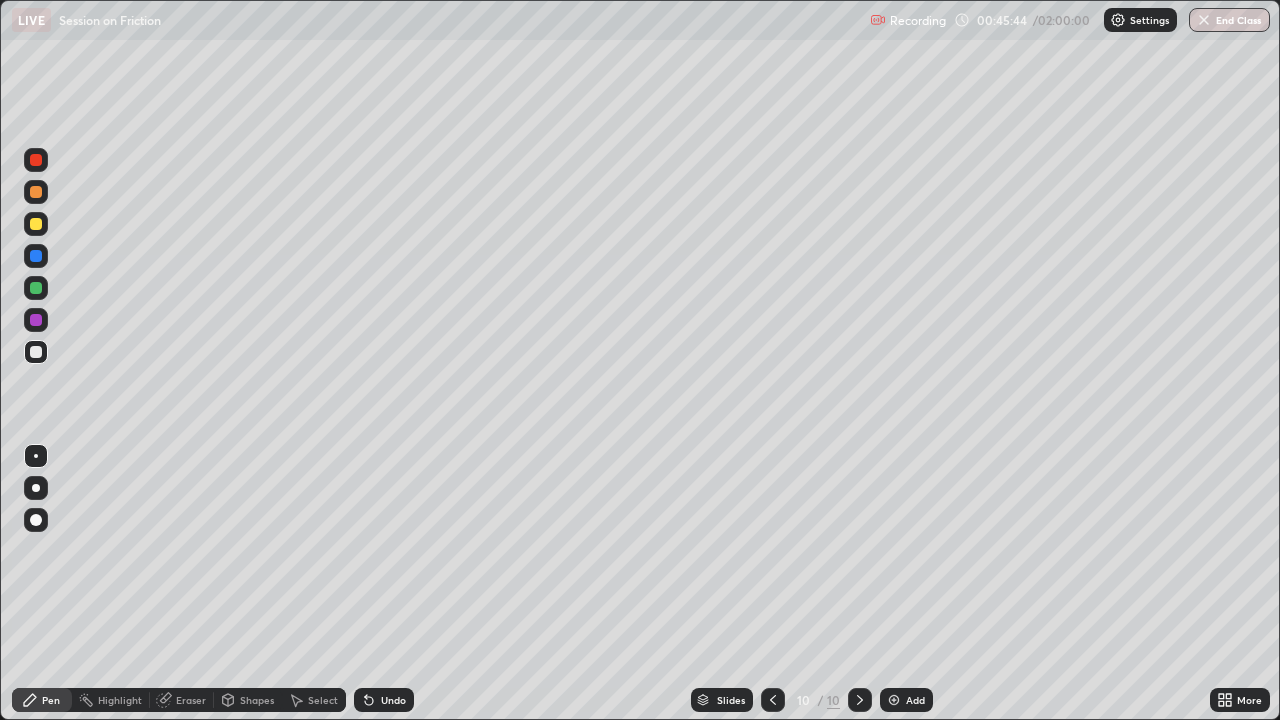 click at bounding box center (894, 700) 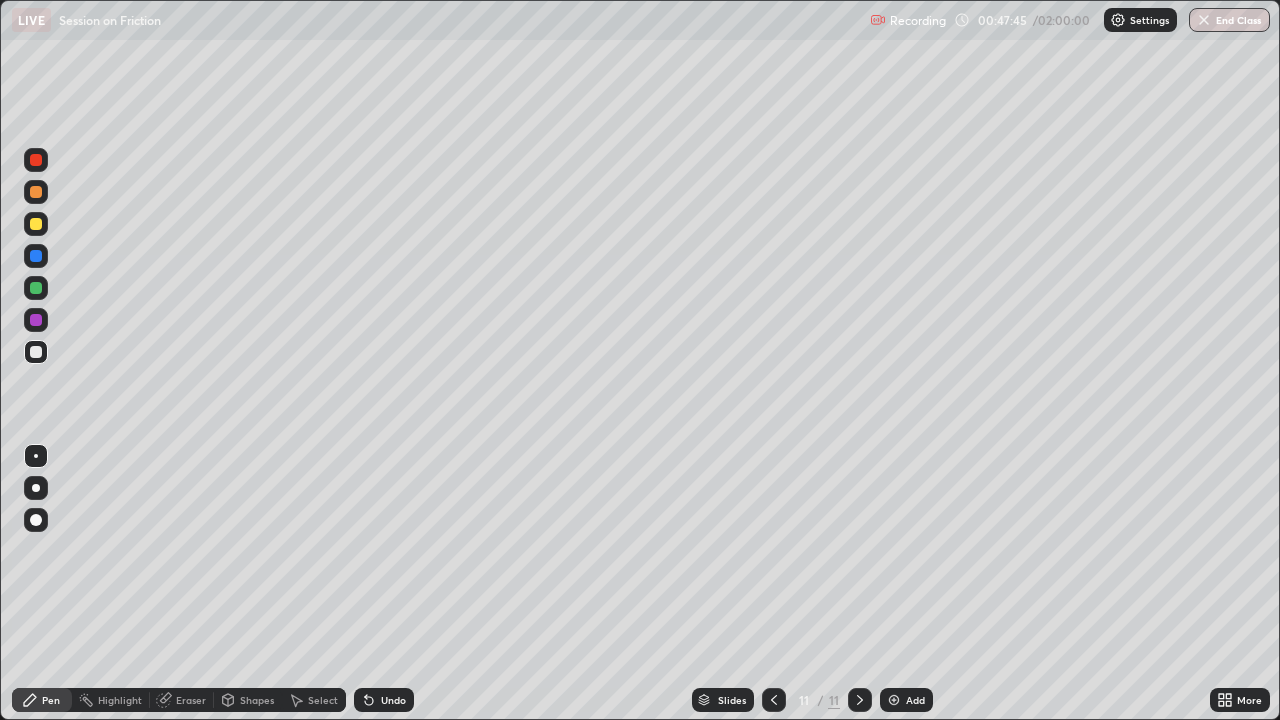 click at bounding box center (36, 288) 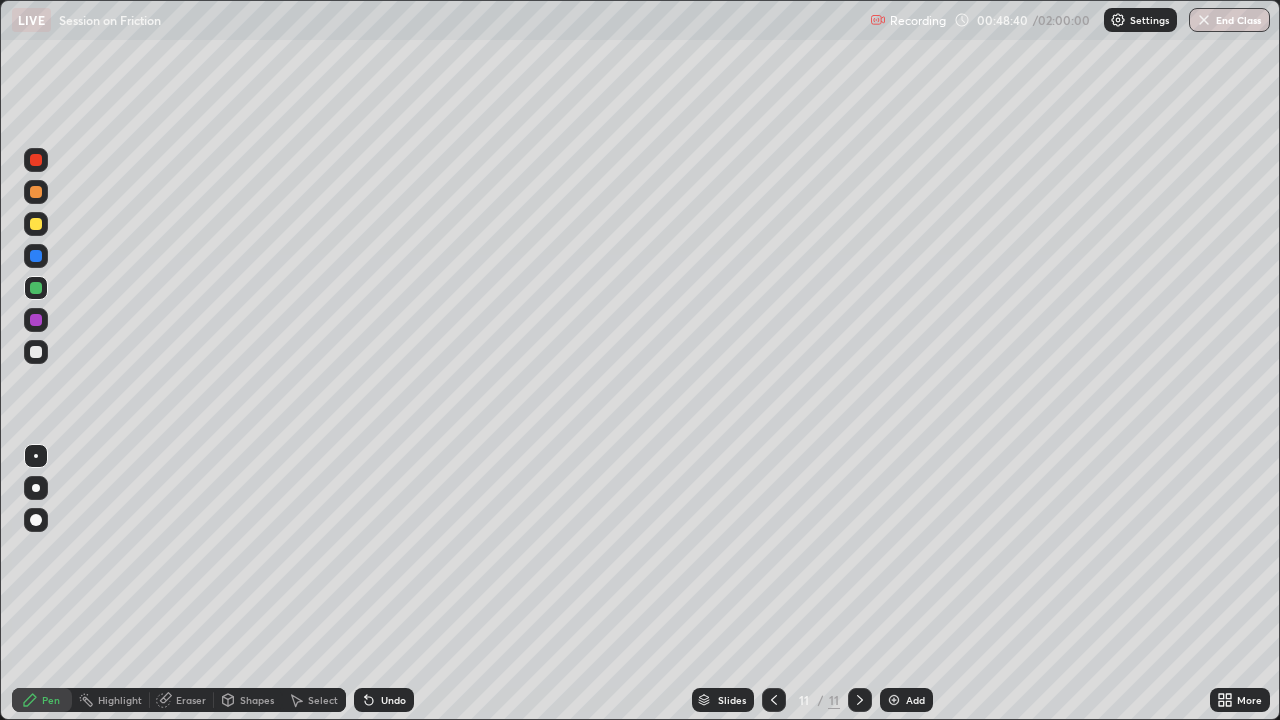 click at bounding box center [36, 192] 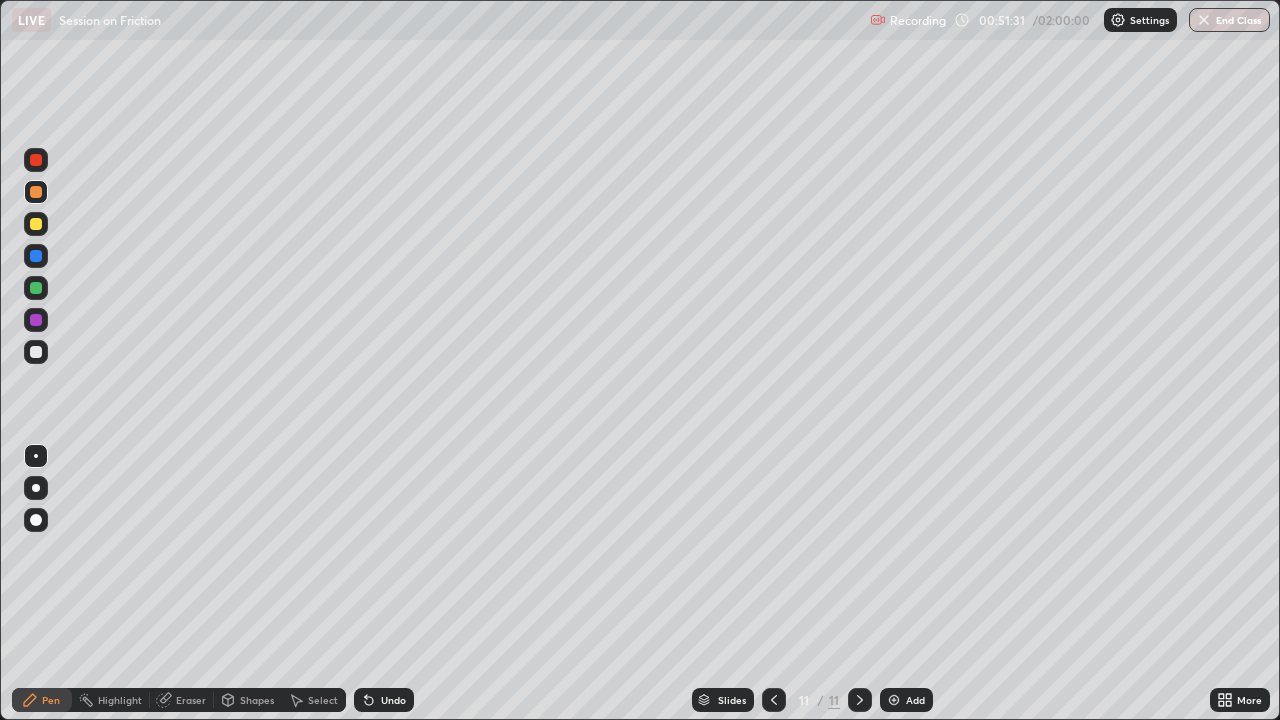 click 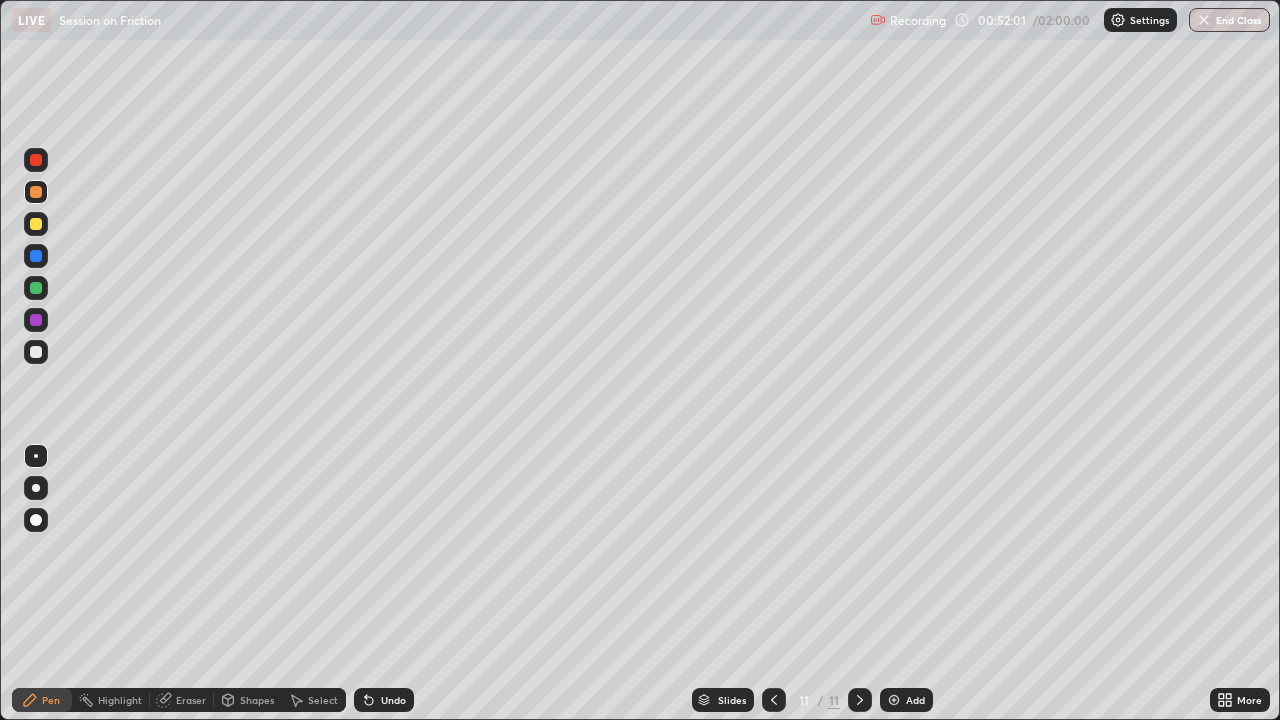 click at bounding box center (894, 700) 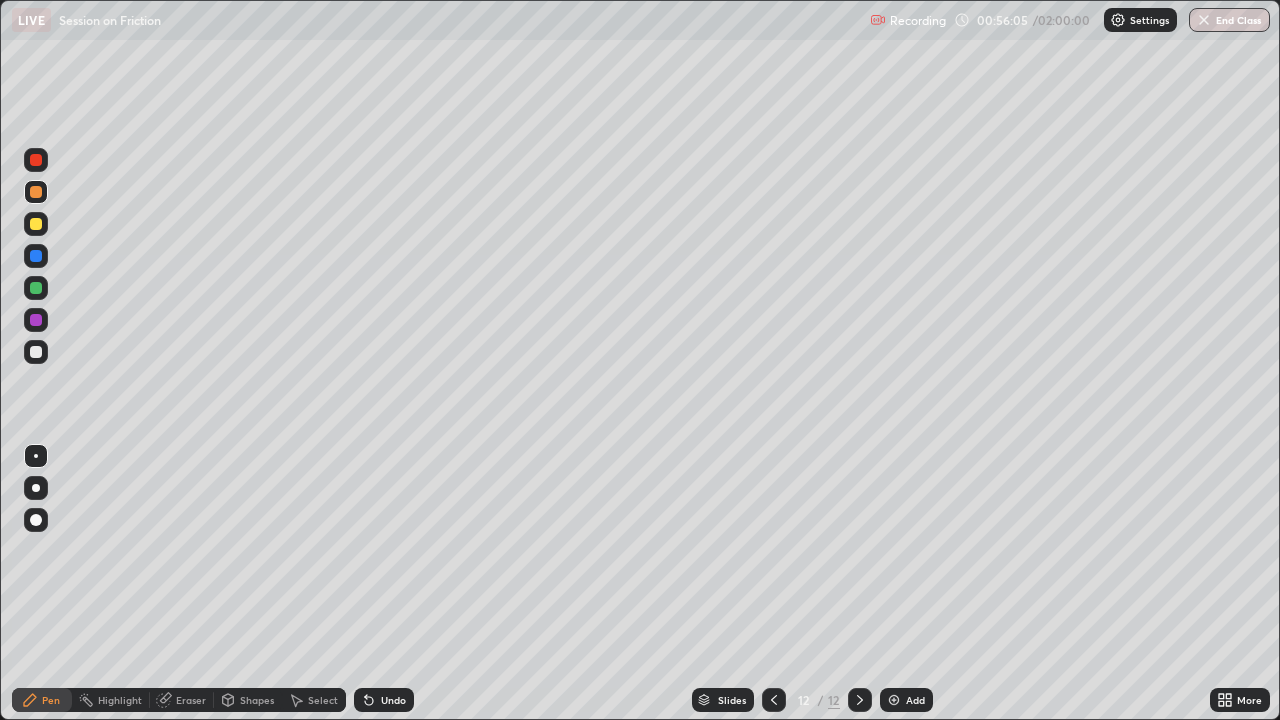 click at bounding box center [36, 288] 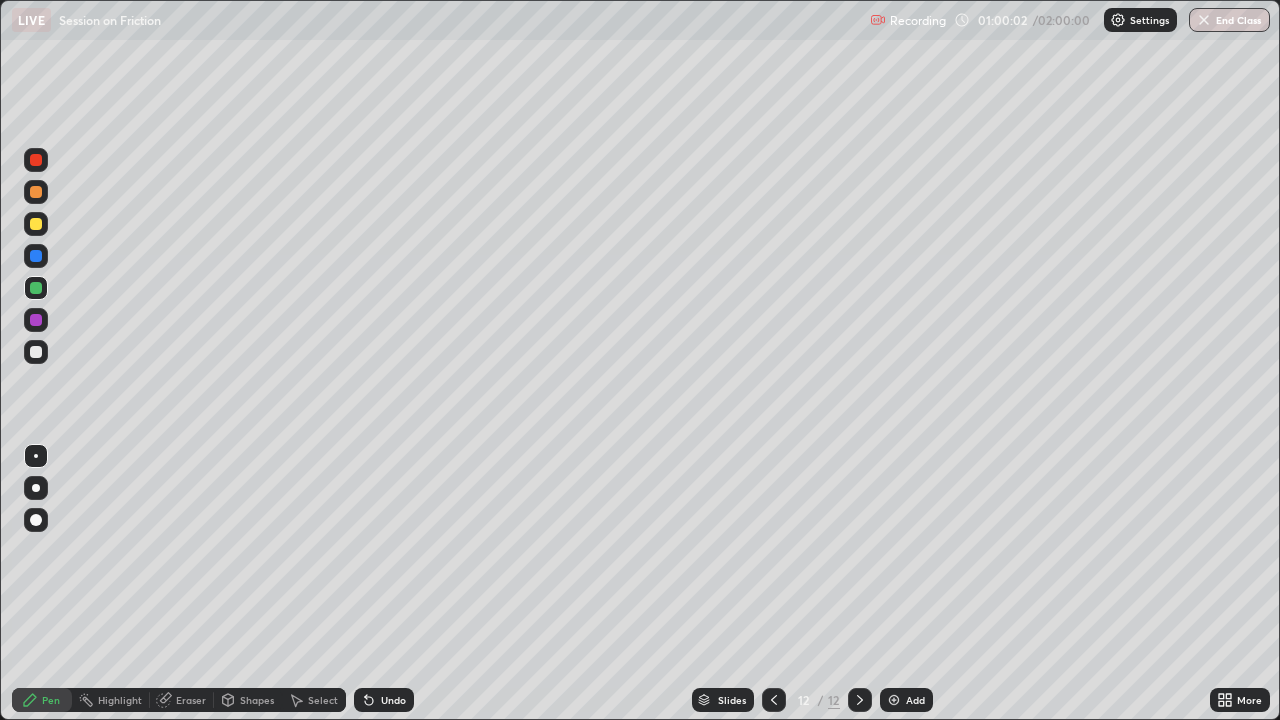 click on "Add" at bounding box center (906, 700) 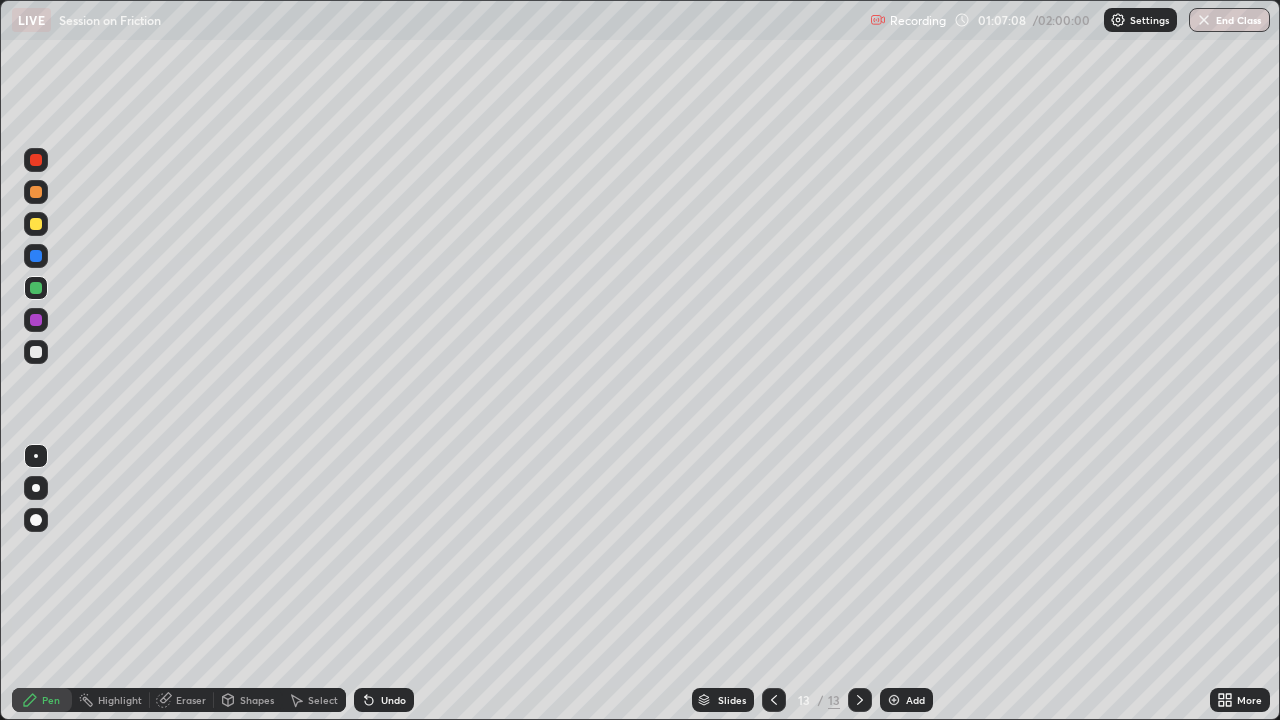 click at bounding box center (36, 224) 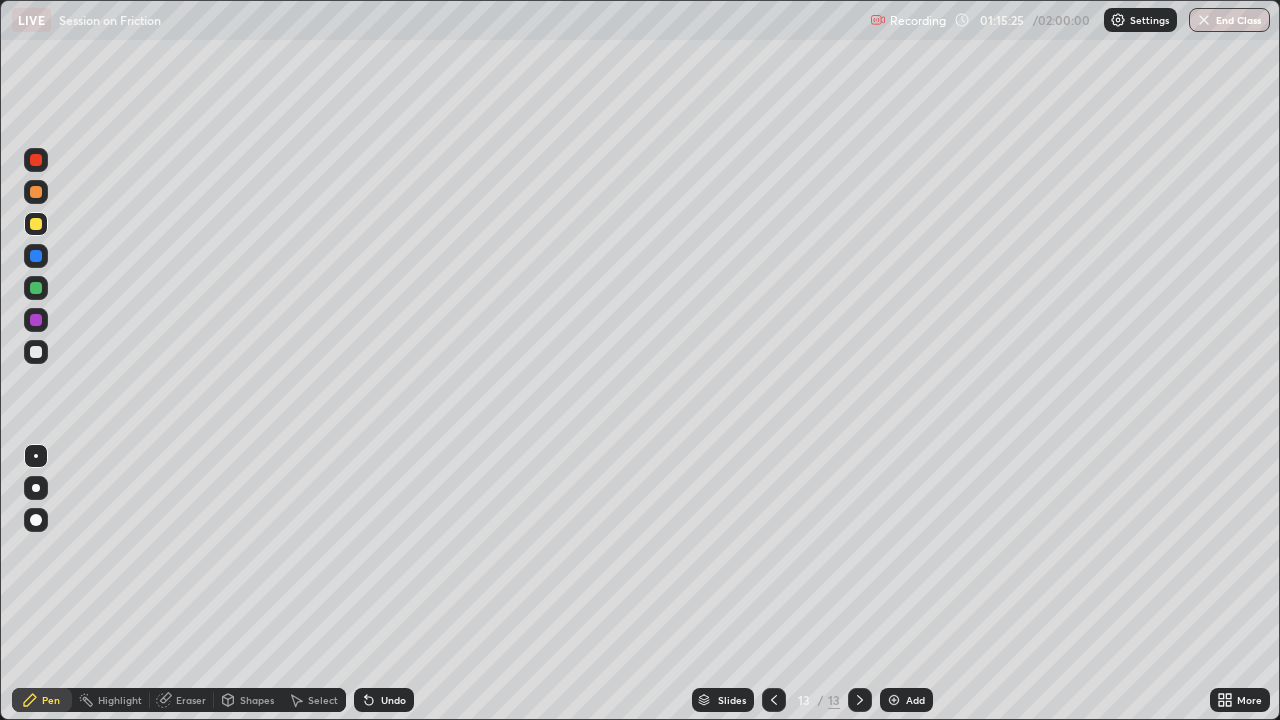 click at bounding box center [894, 700] 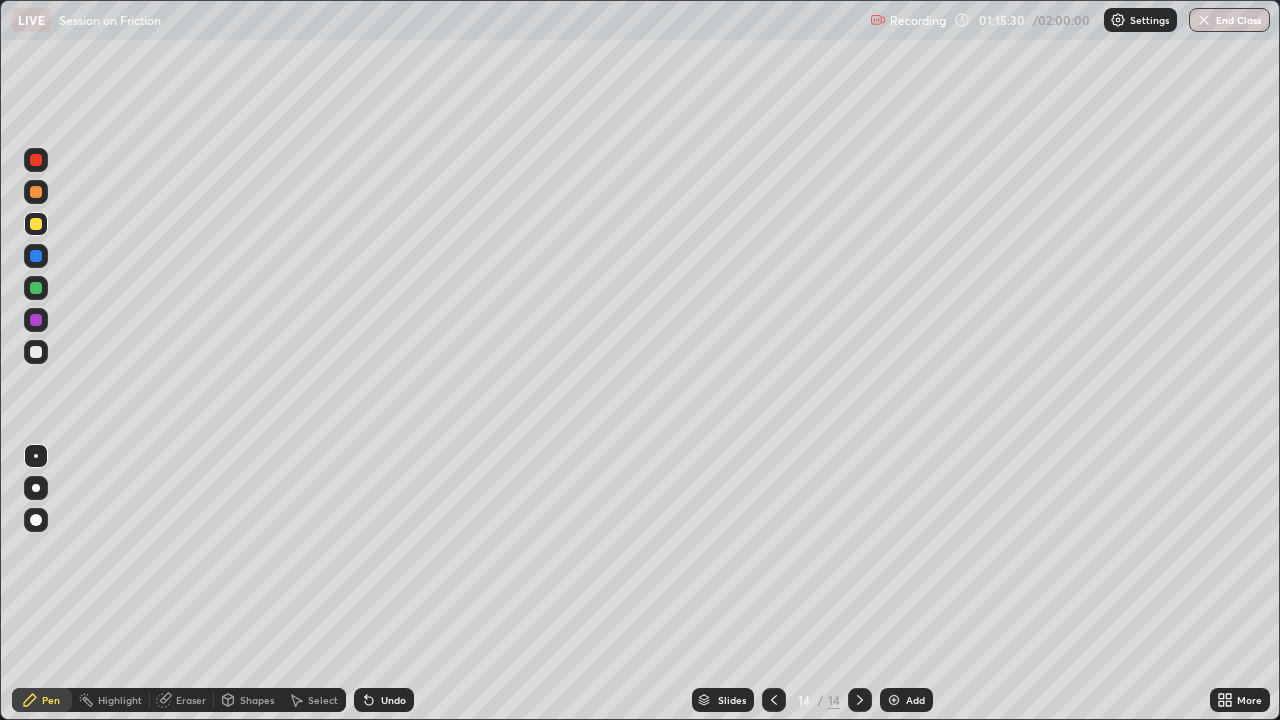 click 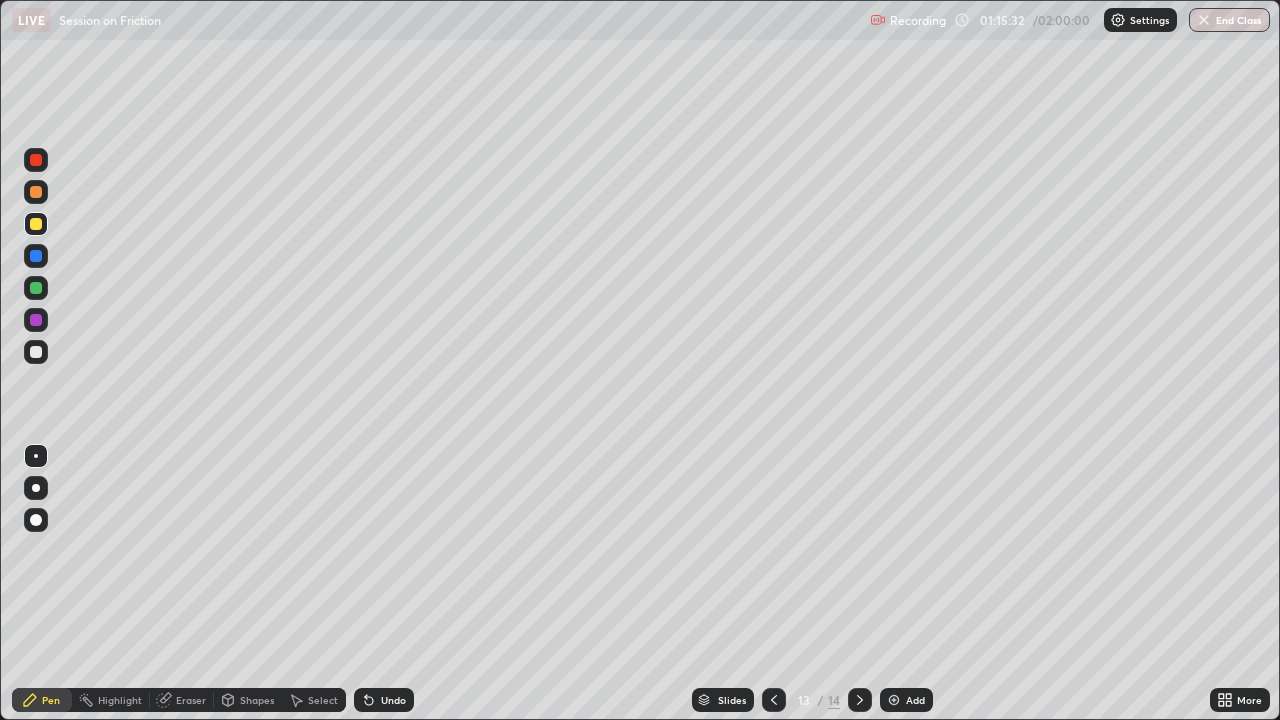 click 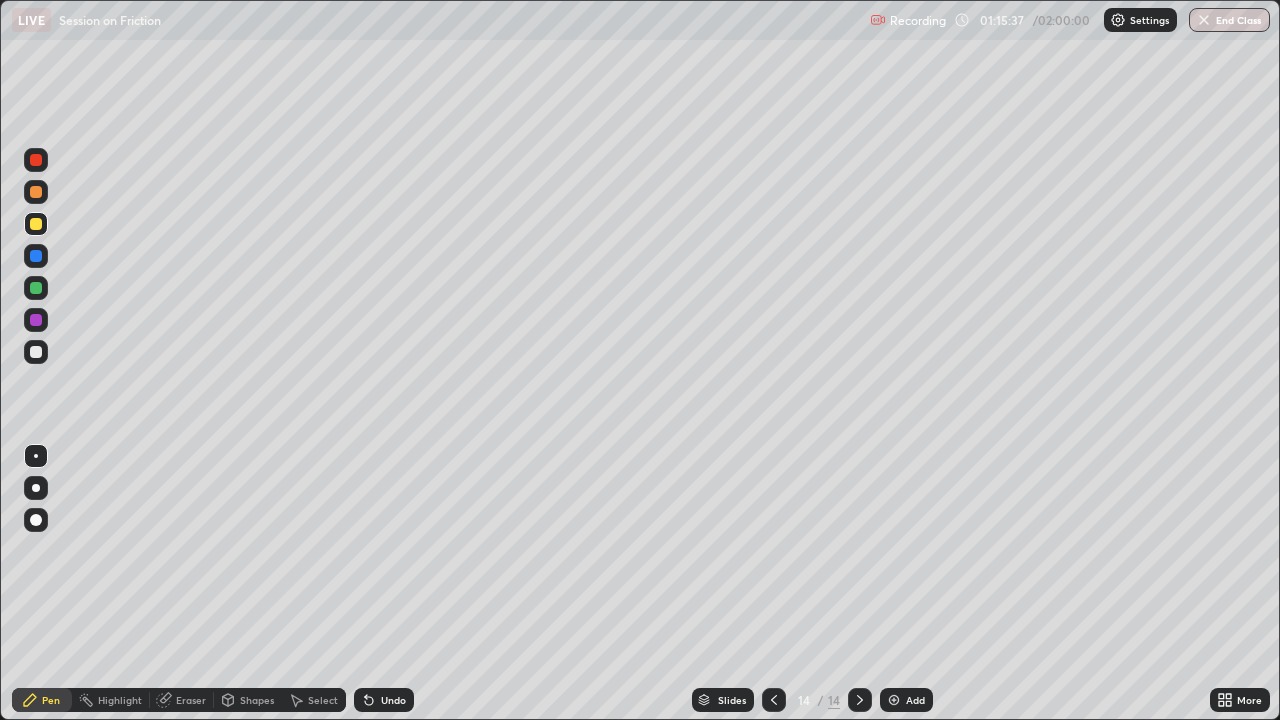 click 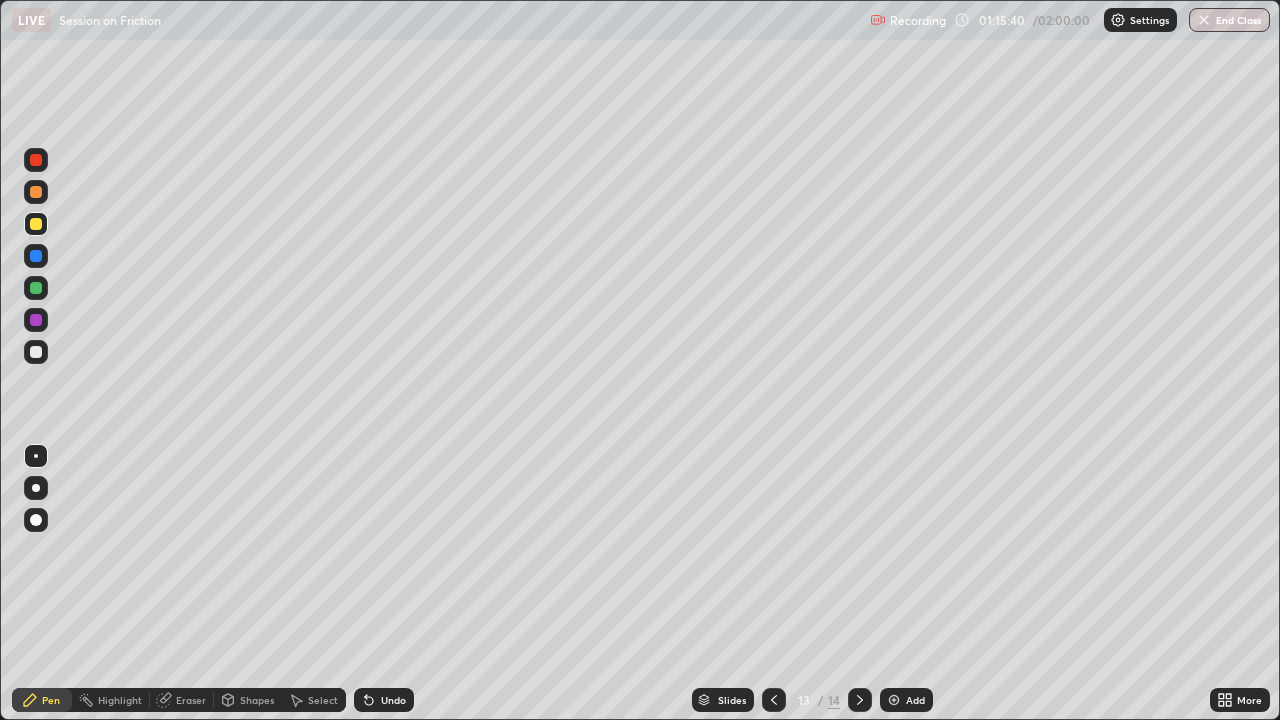 click 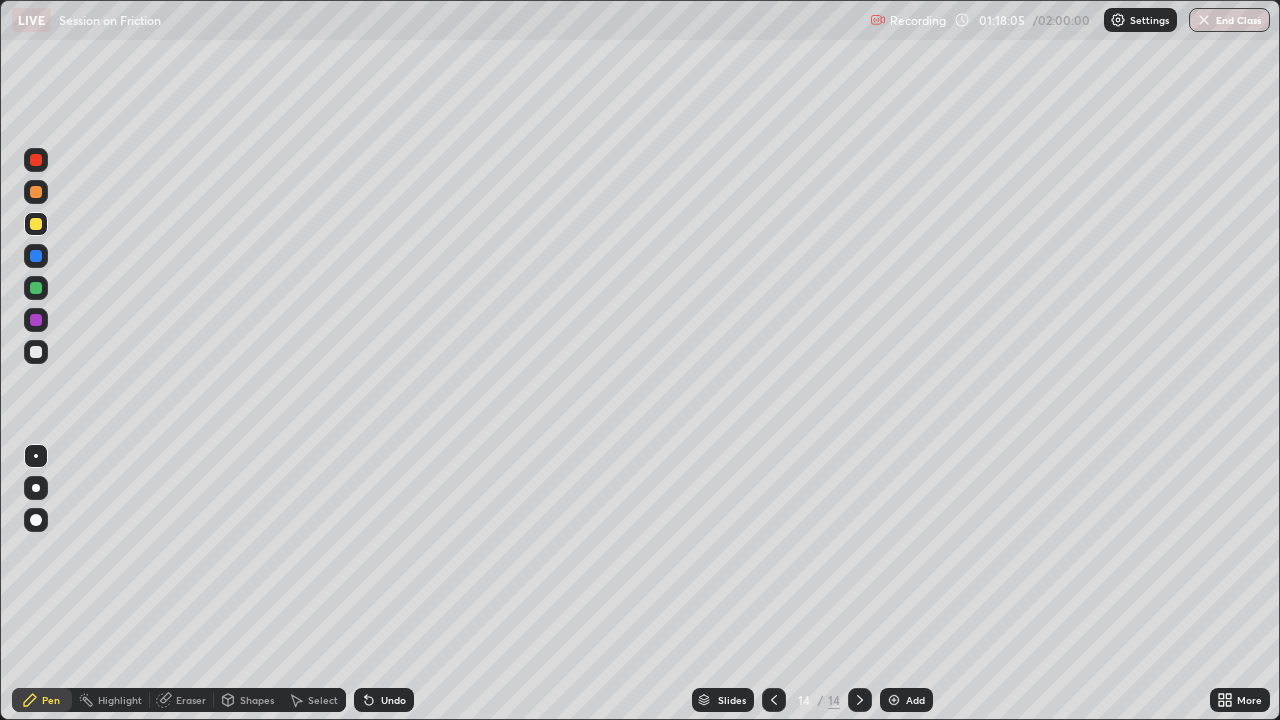 click at bounding box center [894, 700] 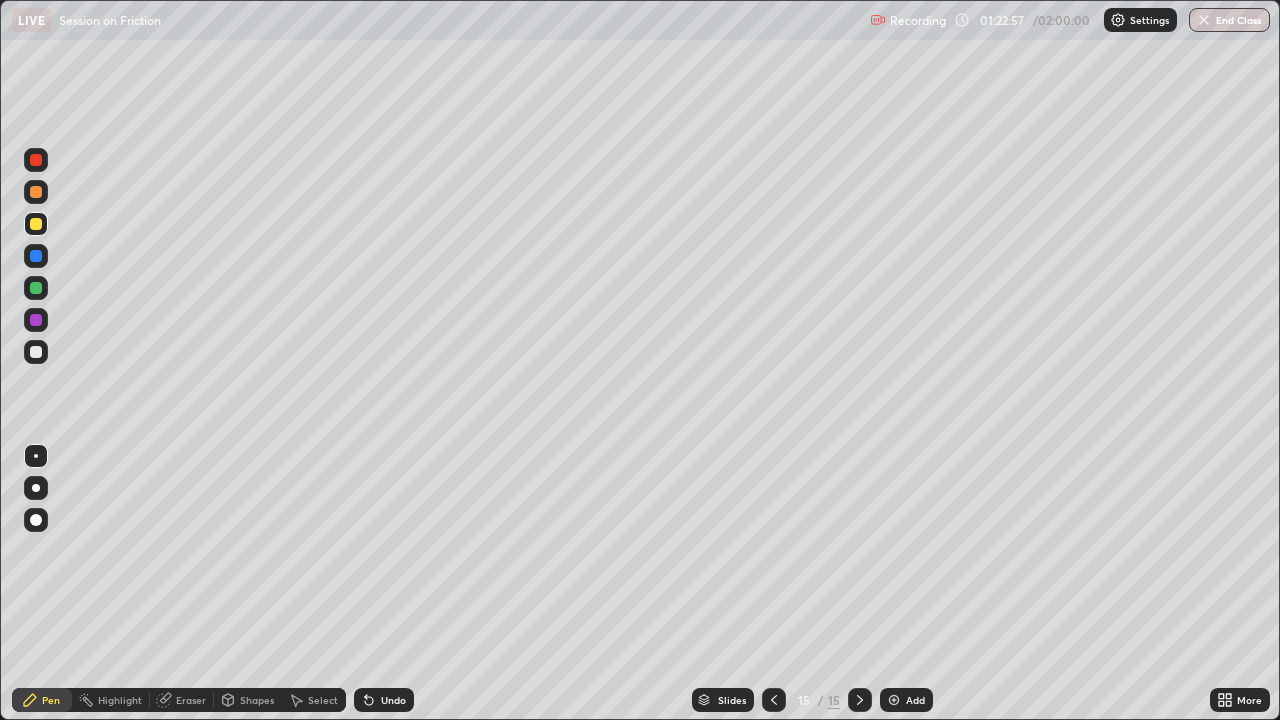 click at bounding box center (36, 320) 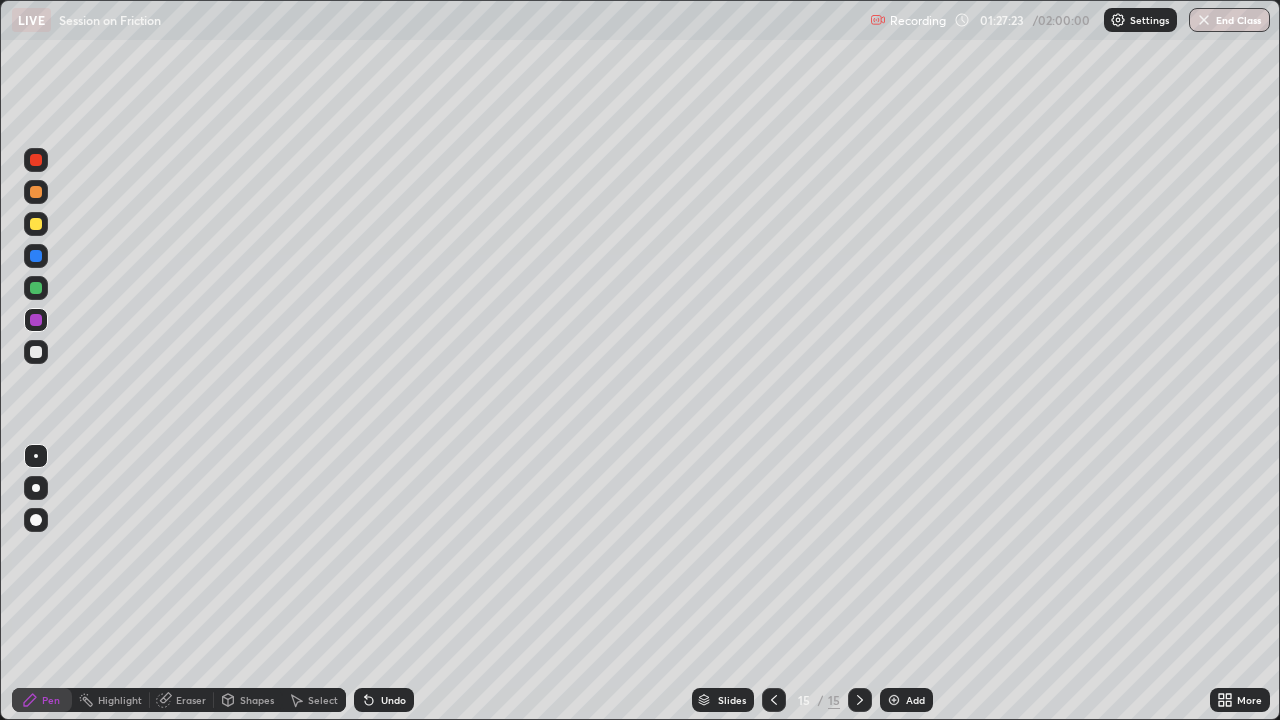 click at bounding box center (894, 700) 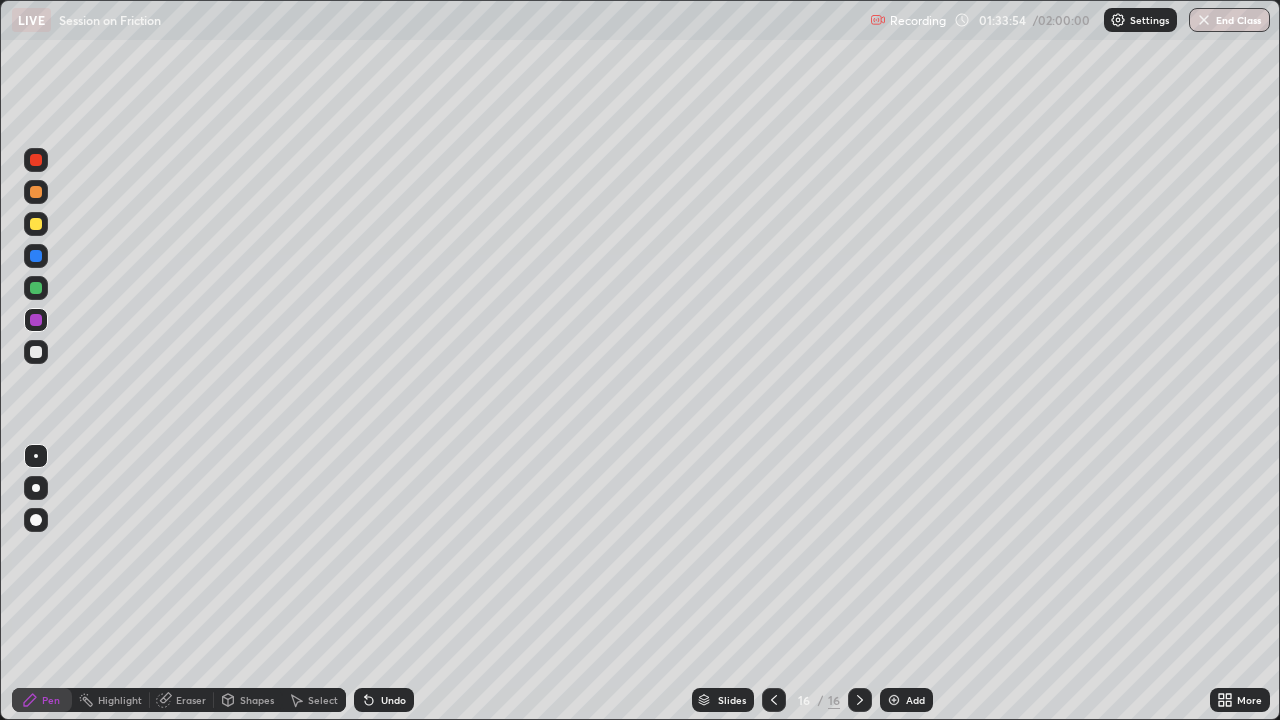 click at bounding box center [894, 700] 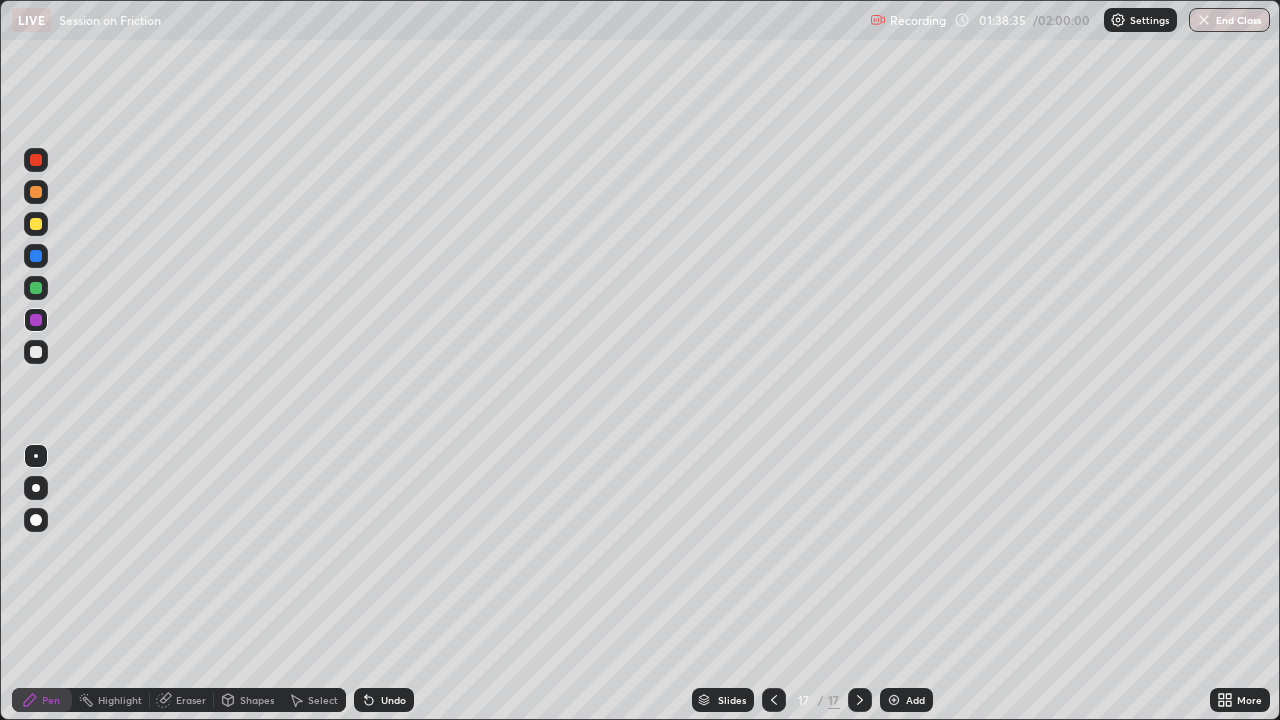 click at bounding box center (36, 288) 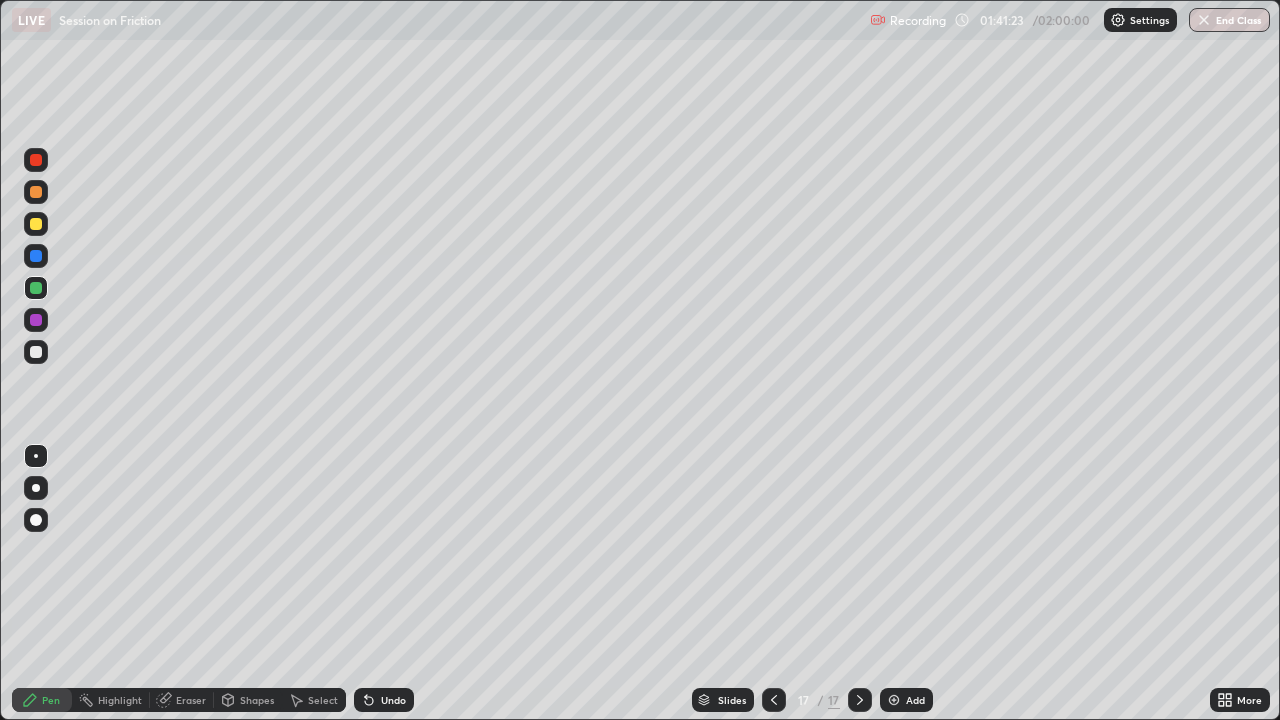 click at bounding box center [894, 700] 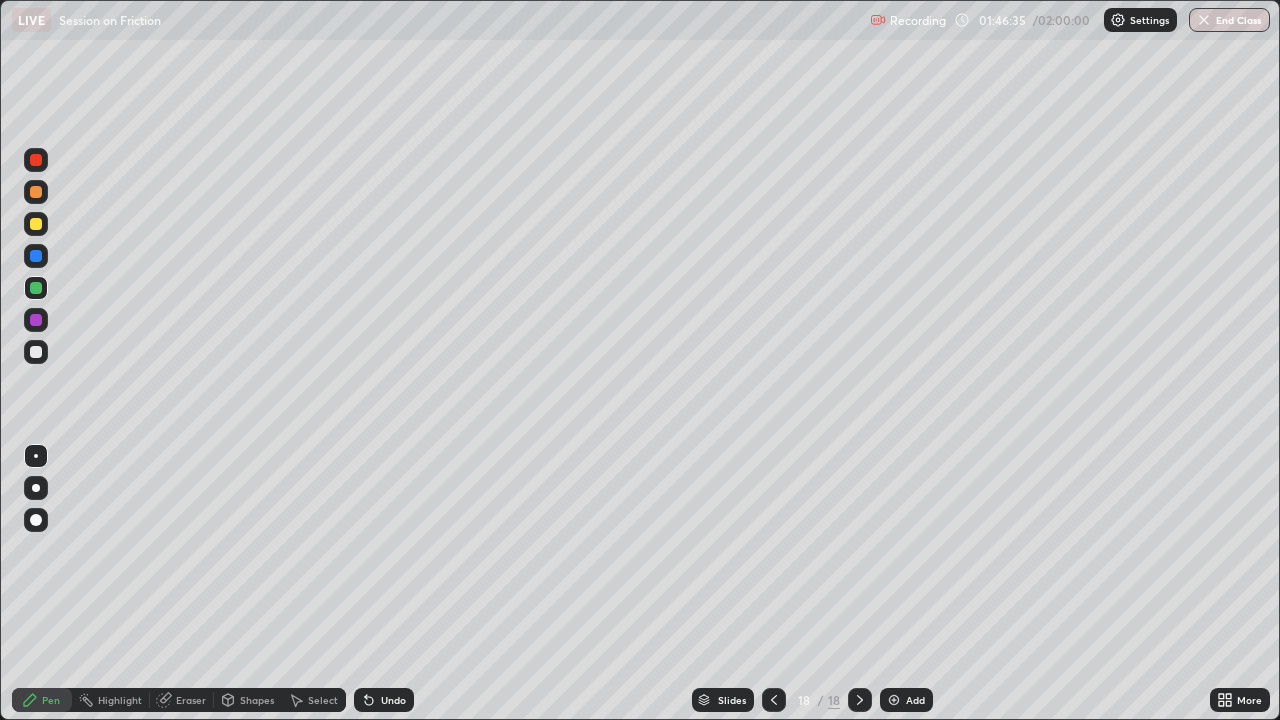 click at bounding box center (36, 352) 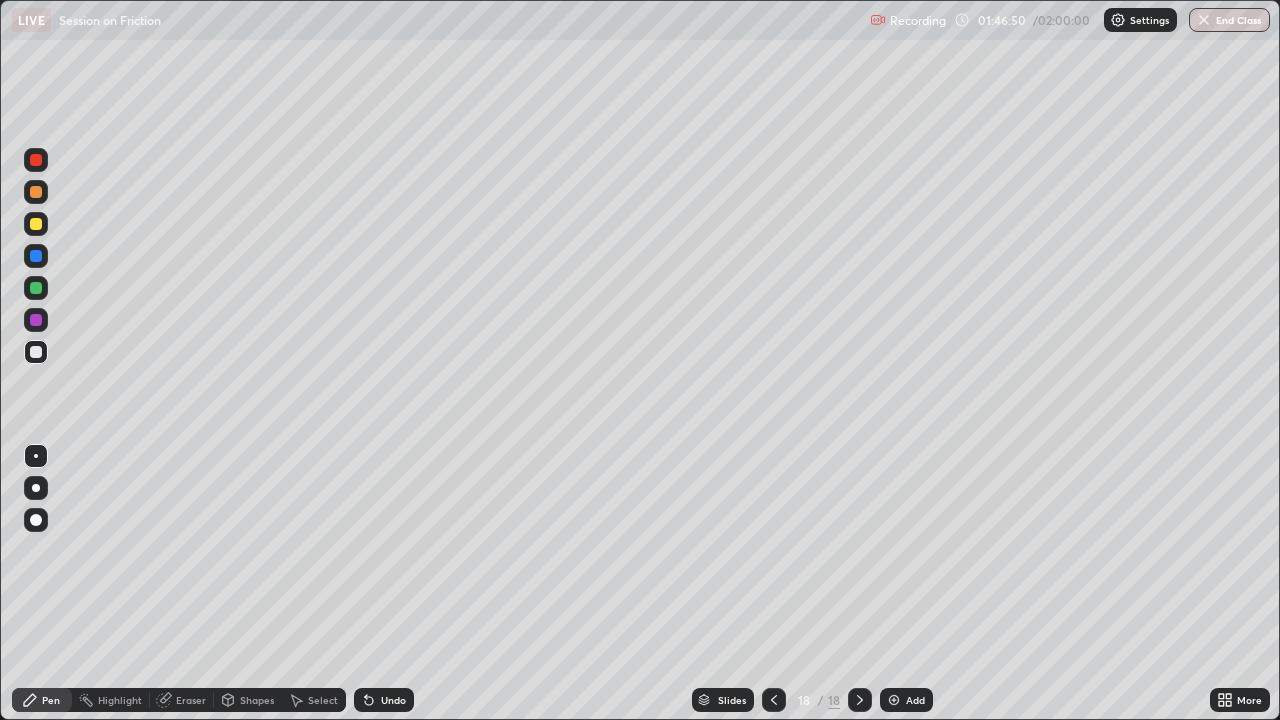 click on "Slides 18 / 18 Add" at bounding box center [812, 700] 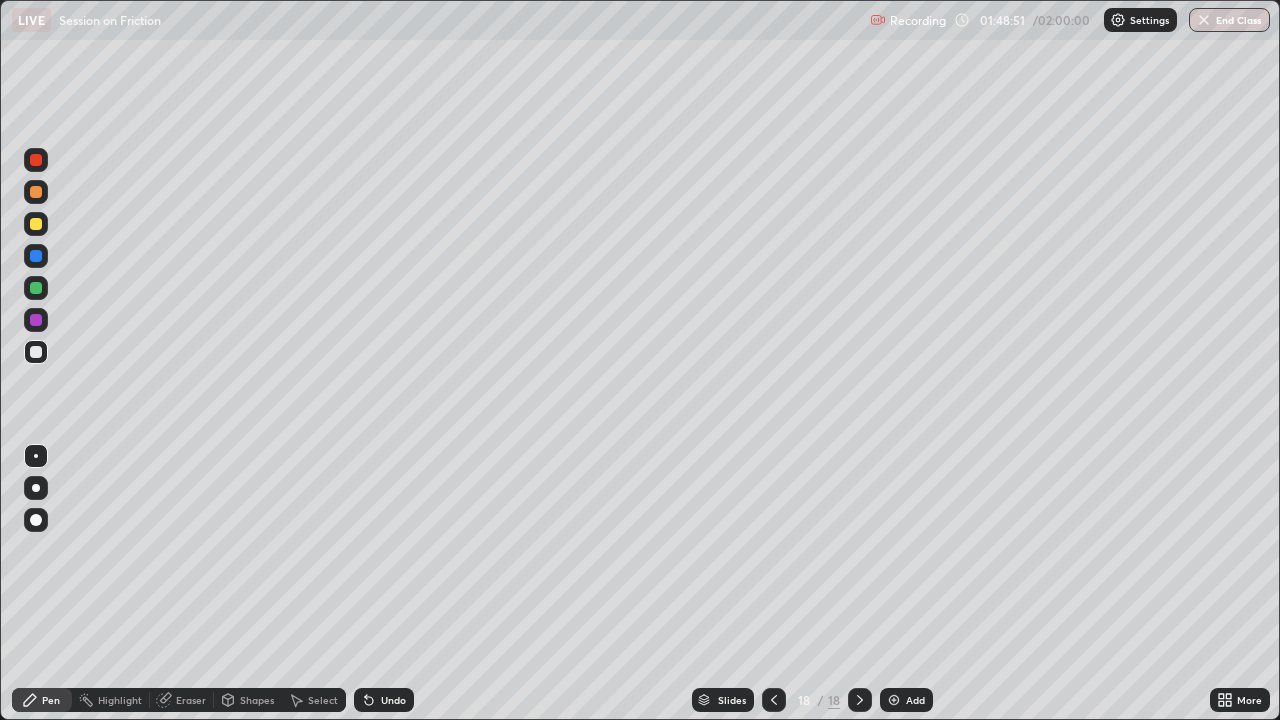 click 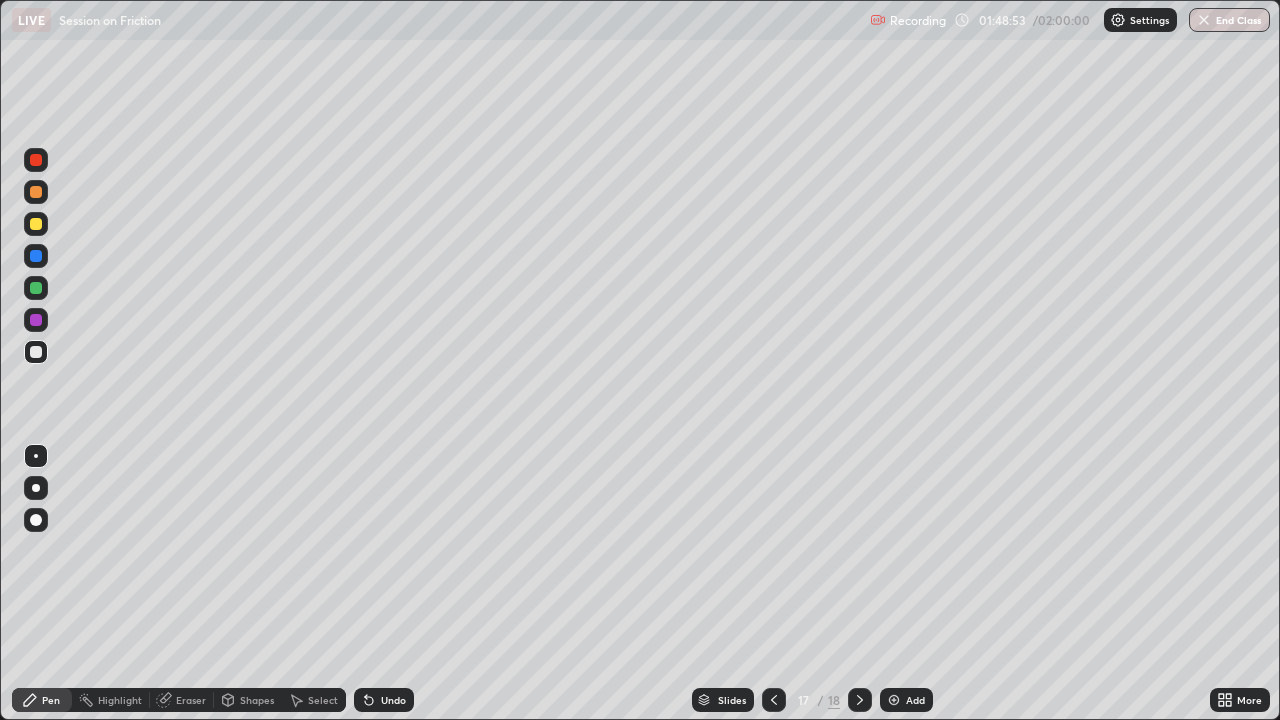 click 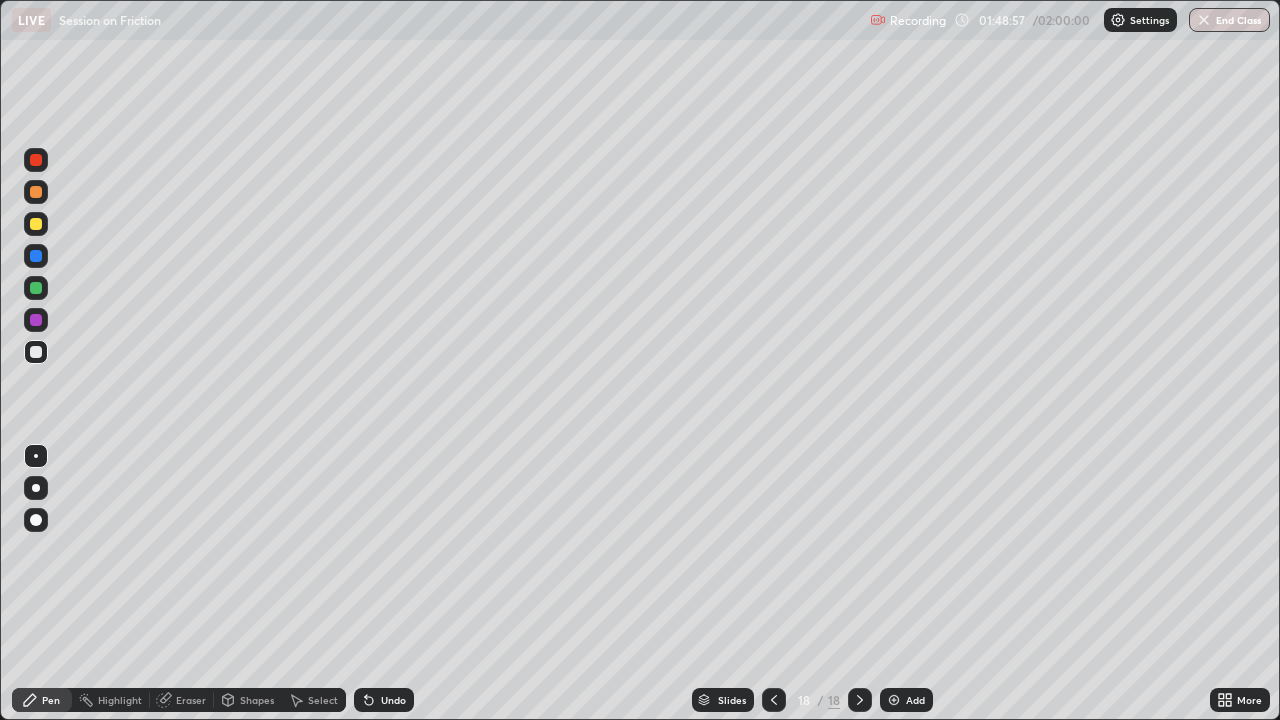click at bounding box center [894, 700] 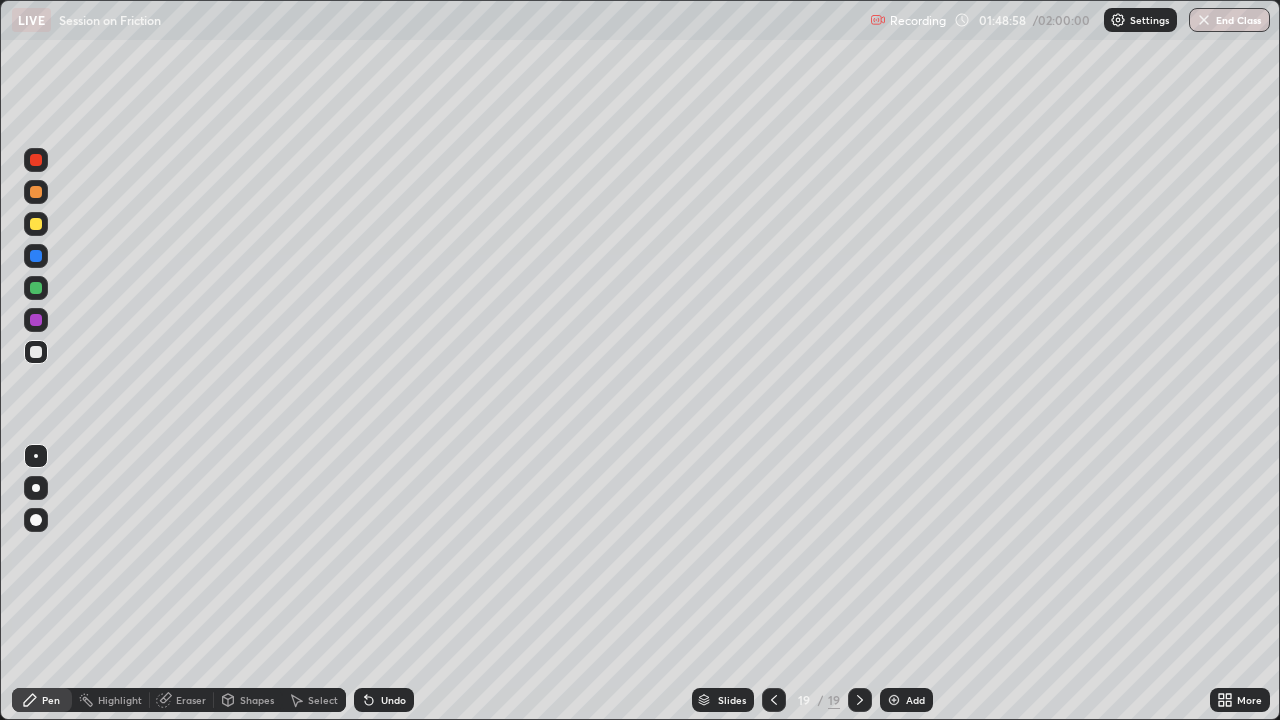 click 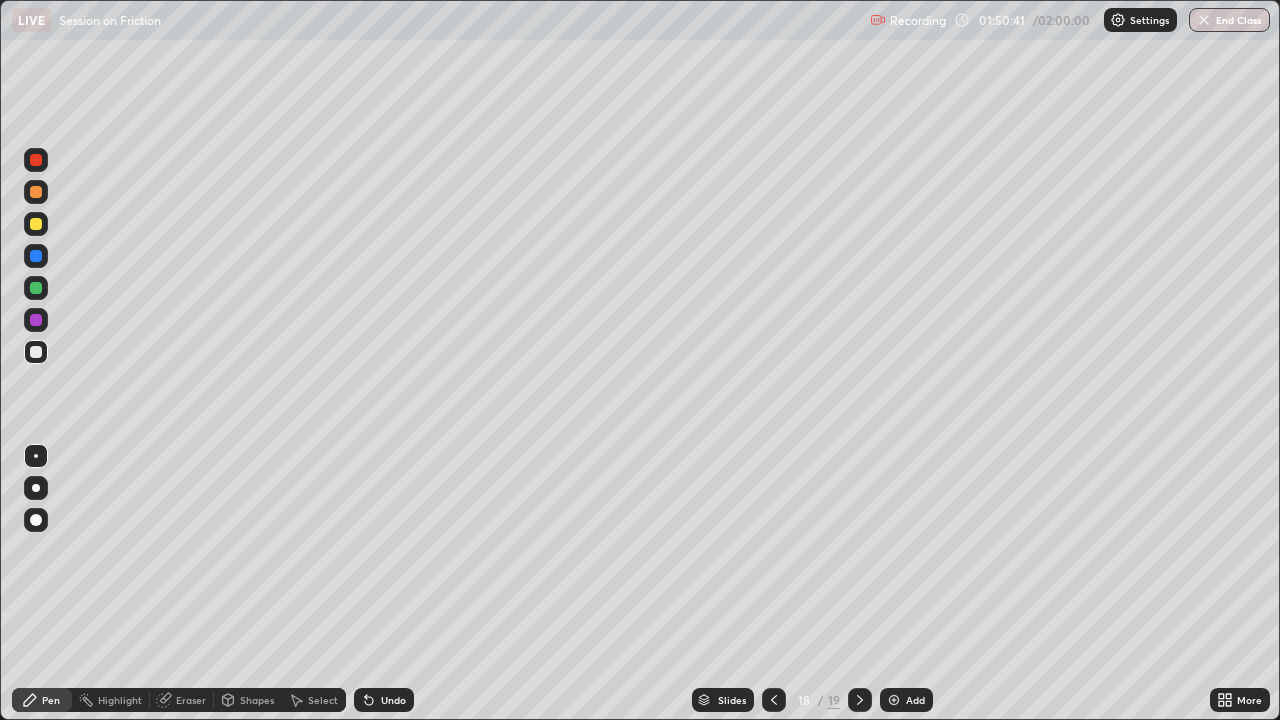 click on "End Class" at bounding box center (1229, 20) 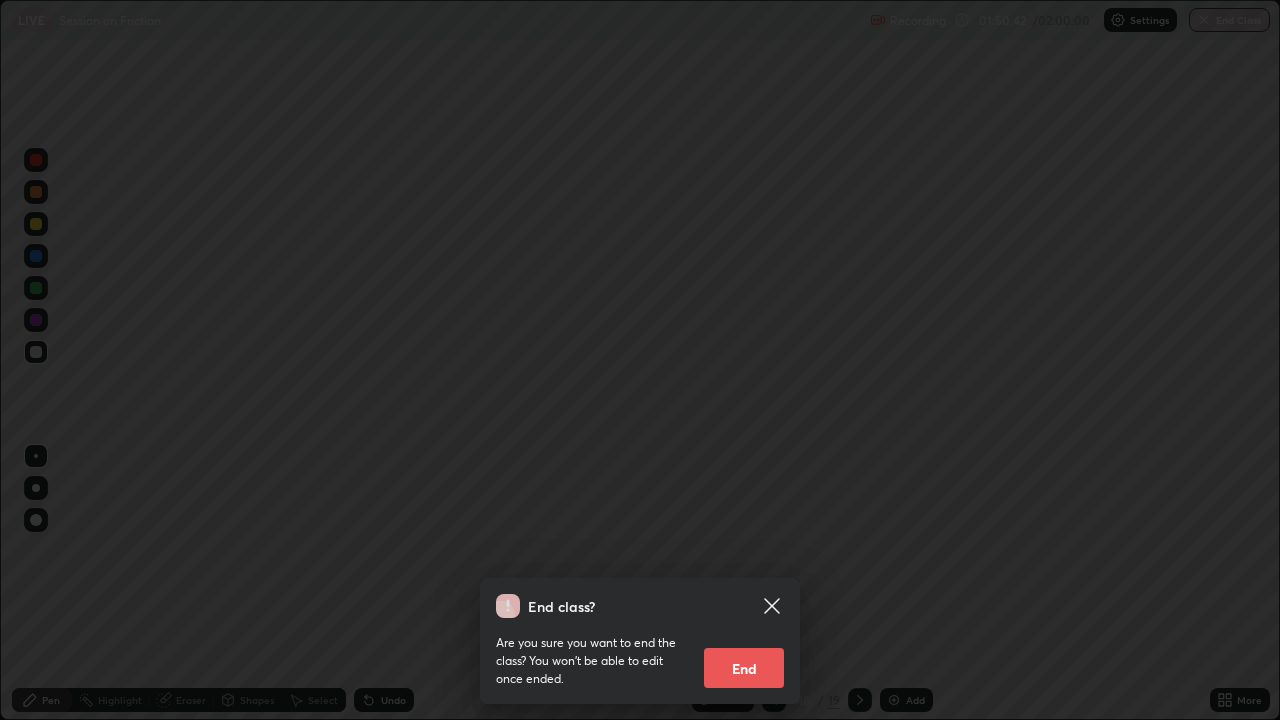 click on "End" at bounding box center (744, 668) 